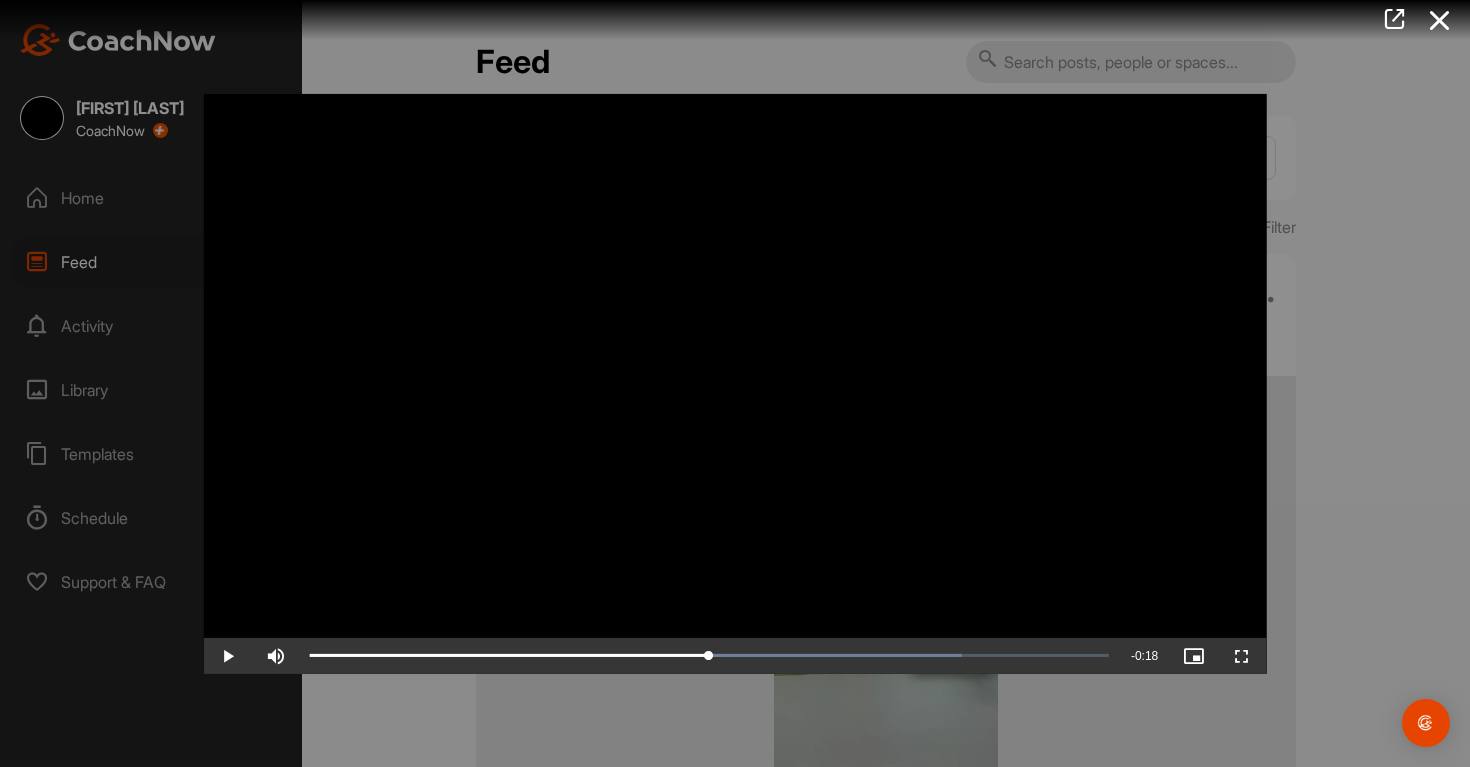 scroll, scrollTop: 0, scrollLeft: 0, axis: both 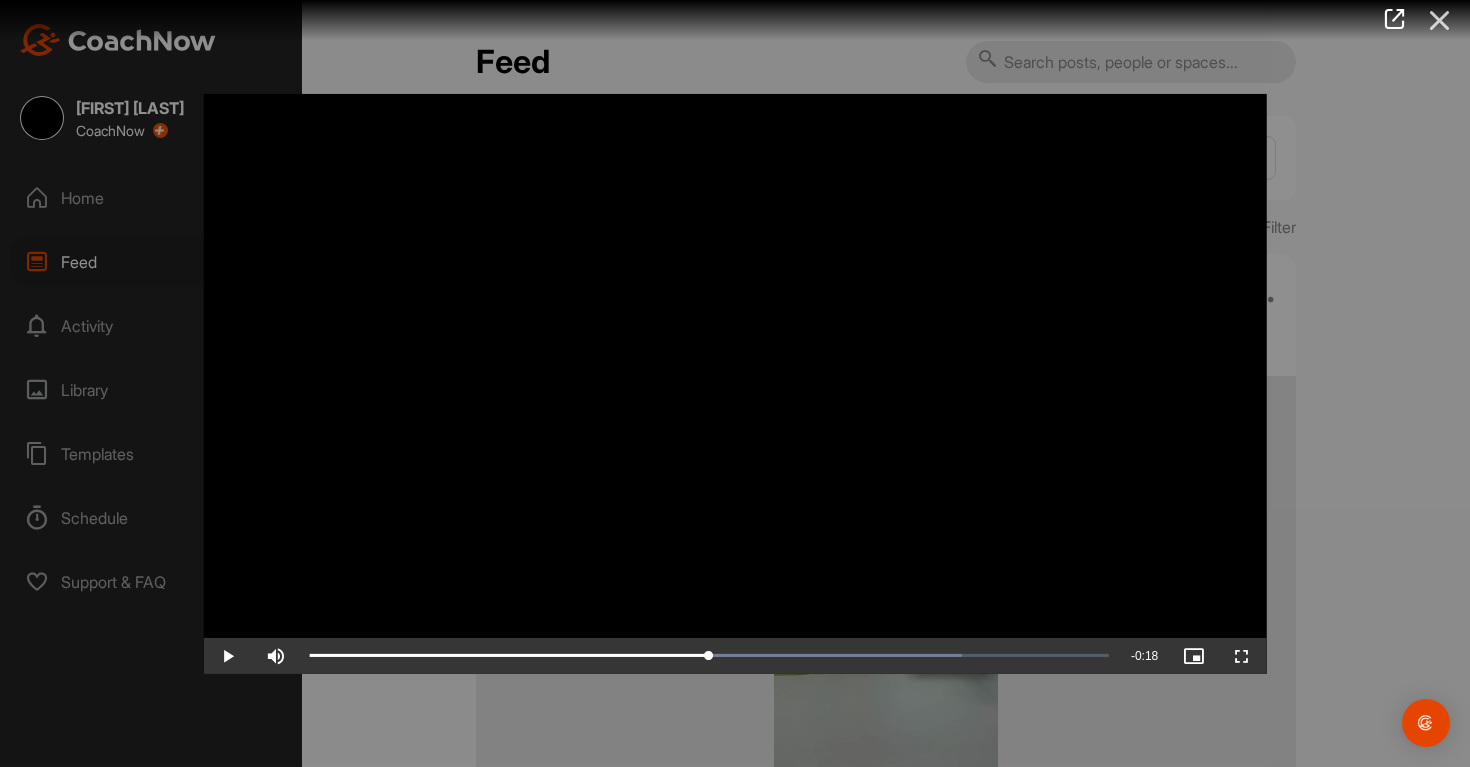 click at bounding box center (1440, 20) 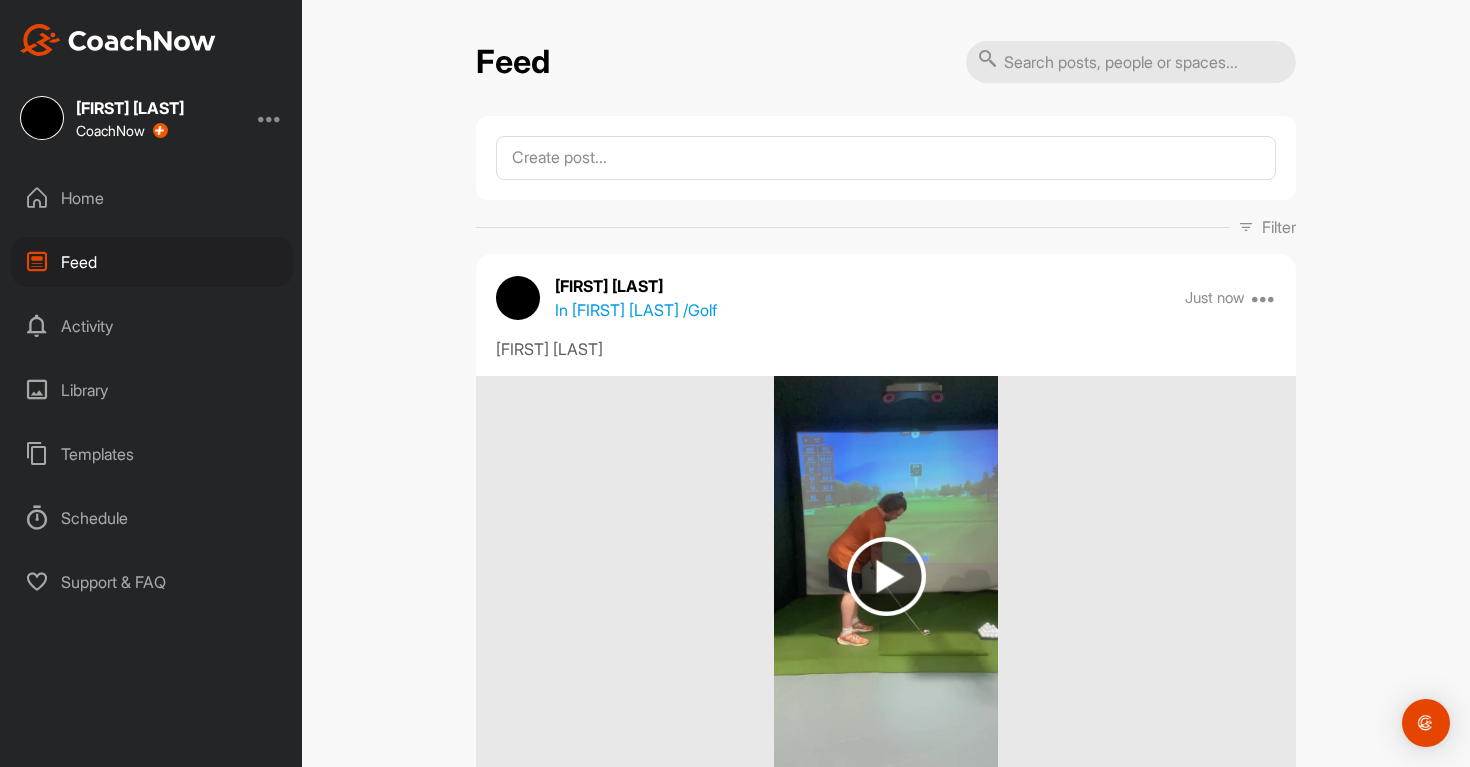 click on "Feed" at bounding box center [152, 262] 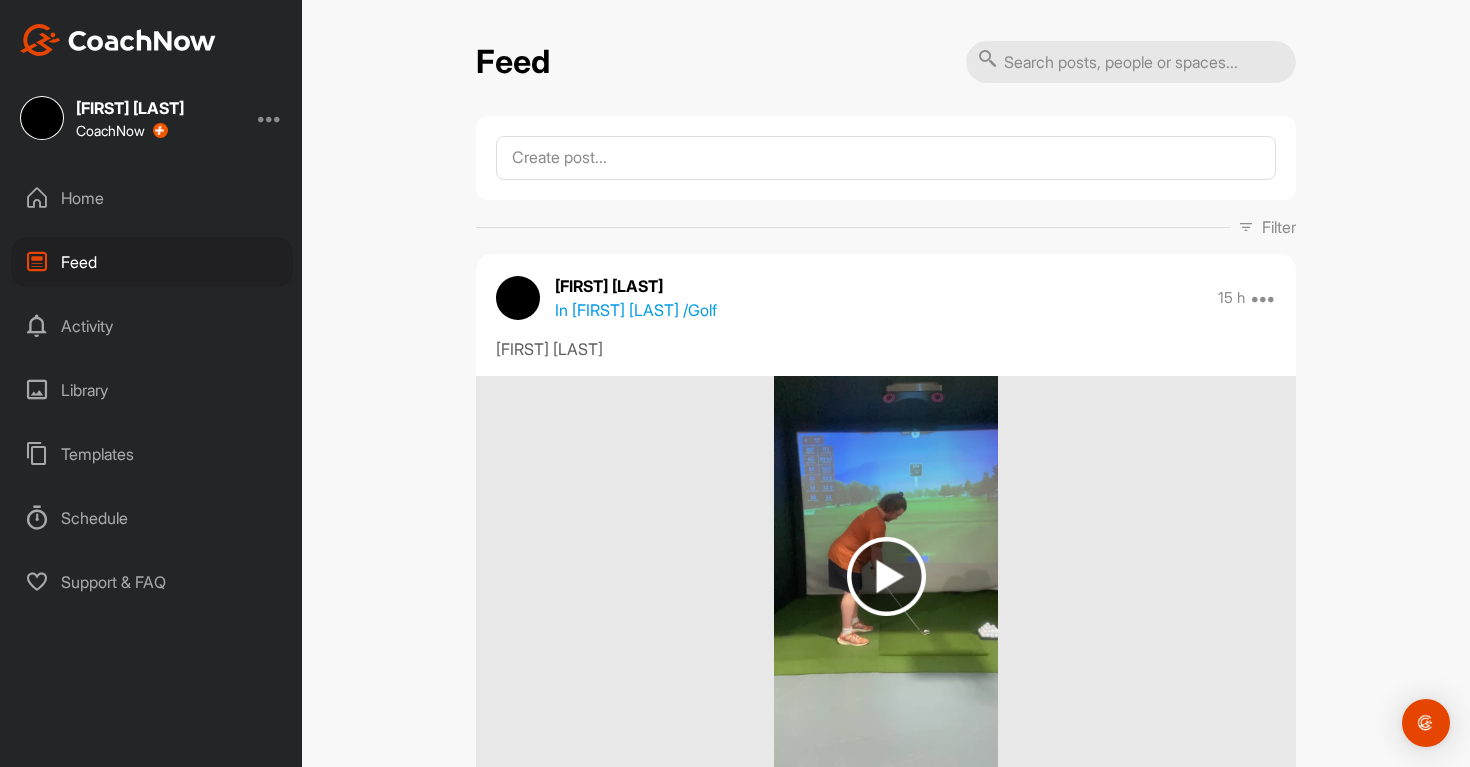 click on "Home" at bounding box center [152, 198] 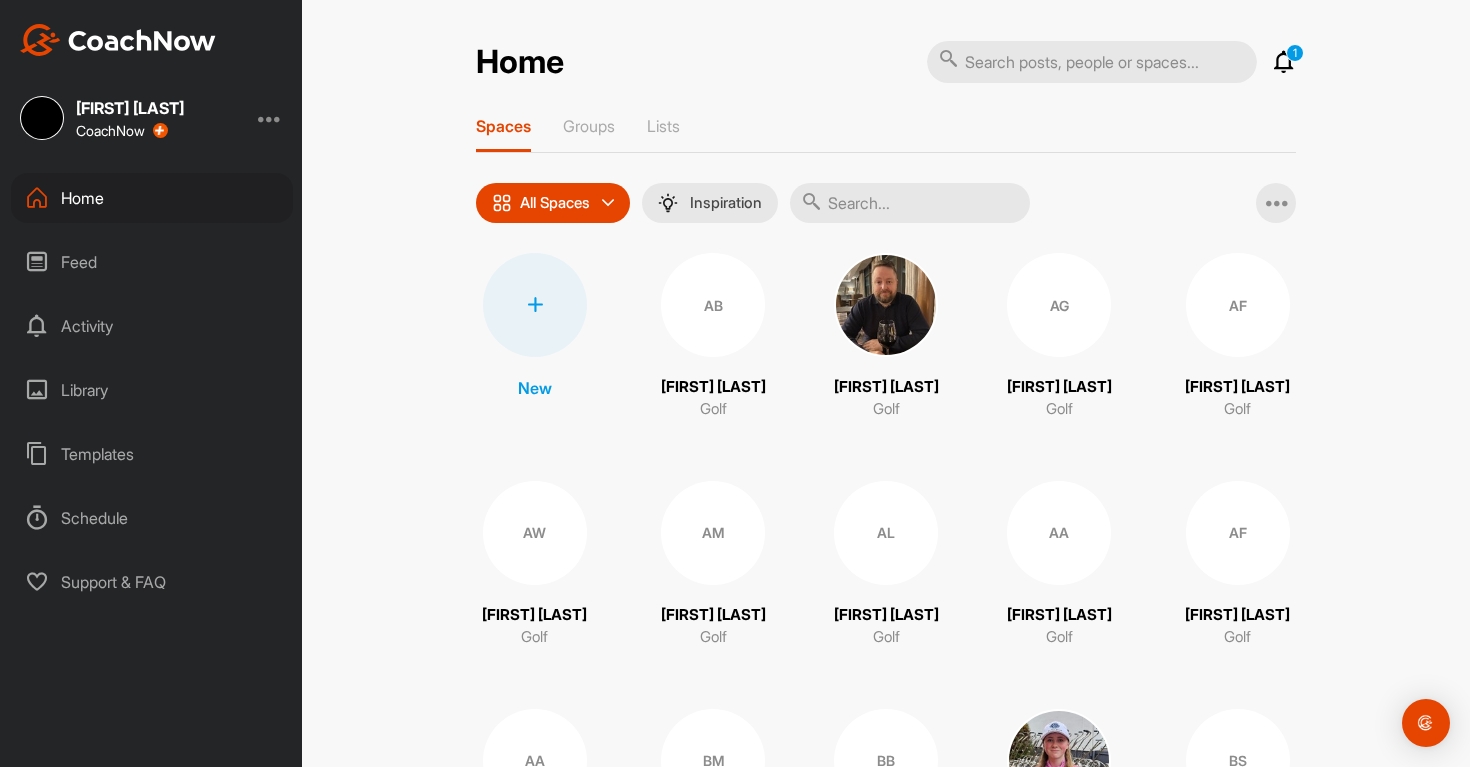 click on "Home 1 Notifications Invitations Today JP Jared P.   accepted your invitation . 12 h  • Jared P. / Golf Martin W.   posted an image : " It's a little frustrating, ... " 18 h  • Martin W. / Golf This Week Martin W.   liked your post . 1 d  • Martin Williams / Golf Martin W.   posted an image : " So, I got into the sim toda... " 1 d  • Martin W. / Golf Martin W.   posted an image : " Even produced this result, ... " 2 d  • Martin W. / Golf Martin W.   posted an image . 2 d  • Martin W. / Golf Martin W.   posted an image . 2 d  • Martin W. / Golf Martin W.   posted an image : " After some drills today, go... " 2 d  • Martin W. / Golf LC Liam C.   accepted your invitation . 3 d  • Liam C. / Golf Martin W.   posted an image : " Working  more on flex in mi... " 4 d  • Martin W. / Golf Martin W.   posted an image . 4 d  • Martin W. / Golf Martin W.   posted an image : " Casting and inside takeaway... " 4 d  • Martin W. / Golf Martin W.   posted an image : " Showing  progress on reduce... "" at bounding box center [886, 2526] 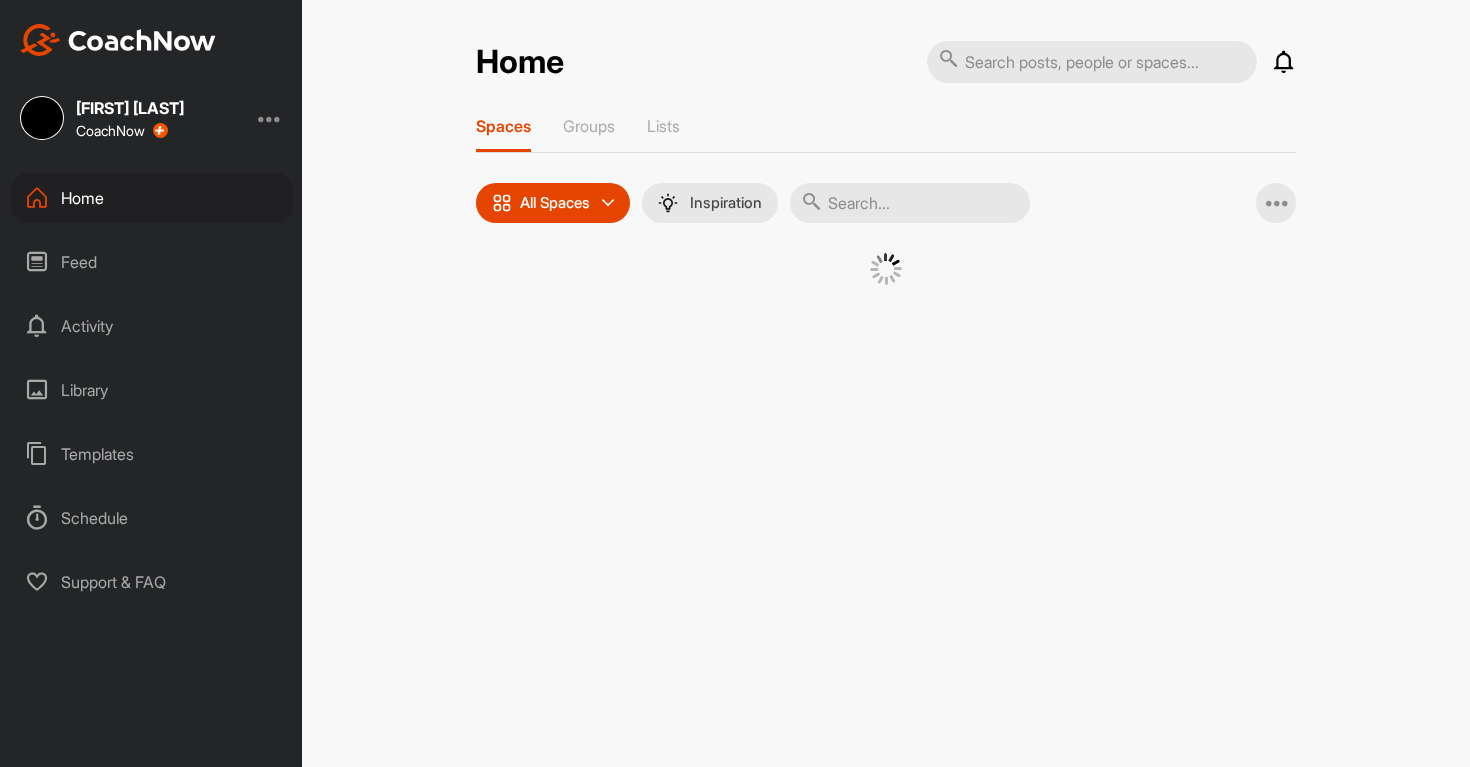 scroll, scrollTop: 0, scrollLeft: 0, axis: both 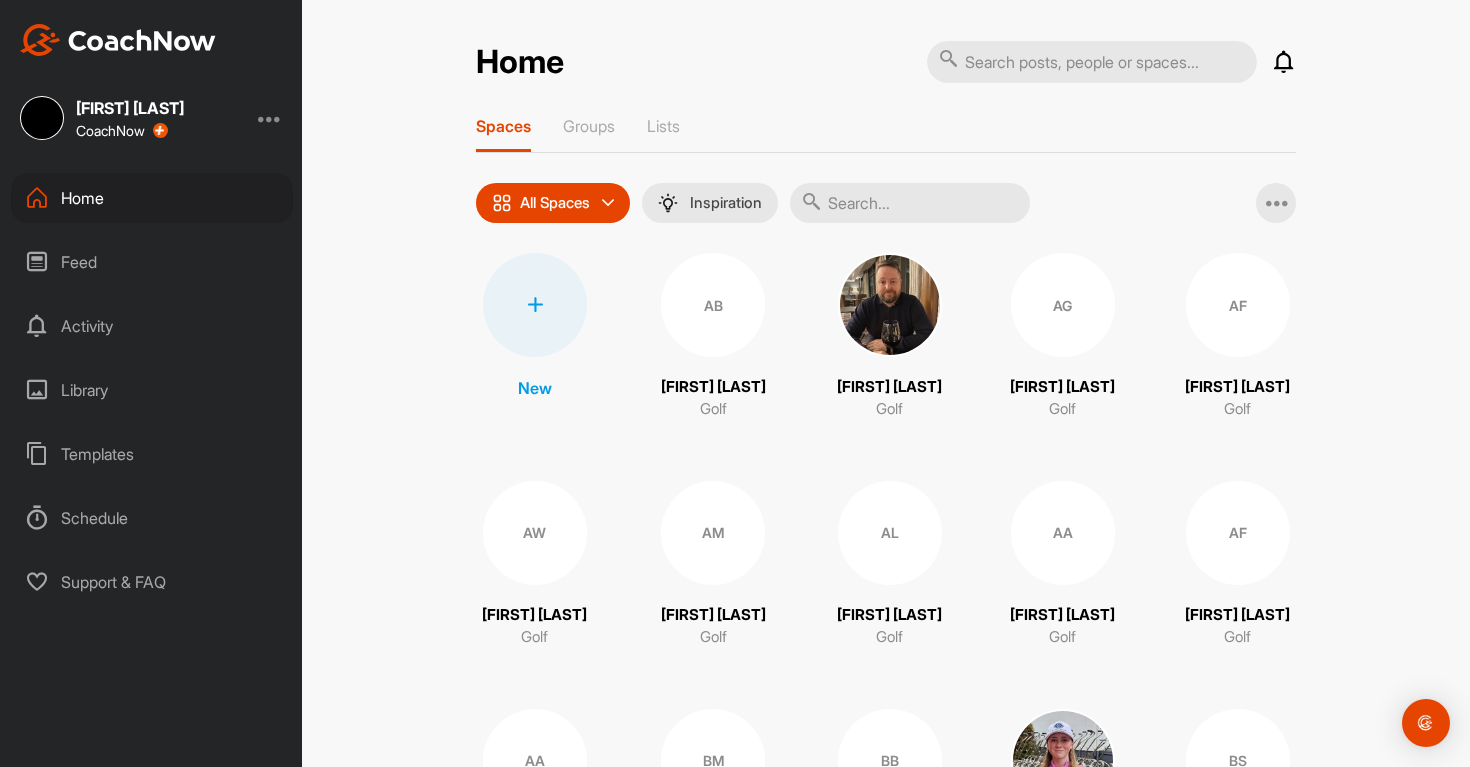 click on "Feed" at bounding box center [152, 262] 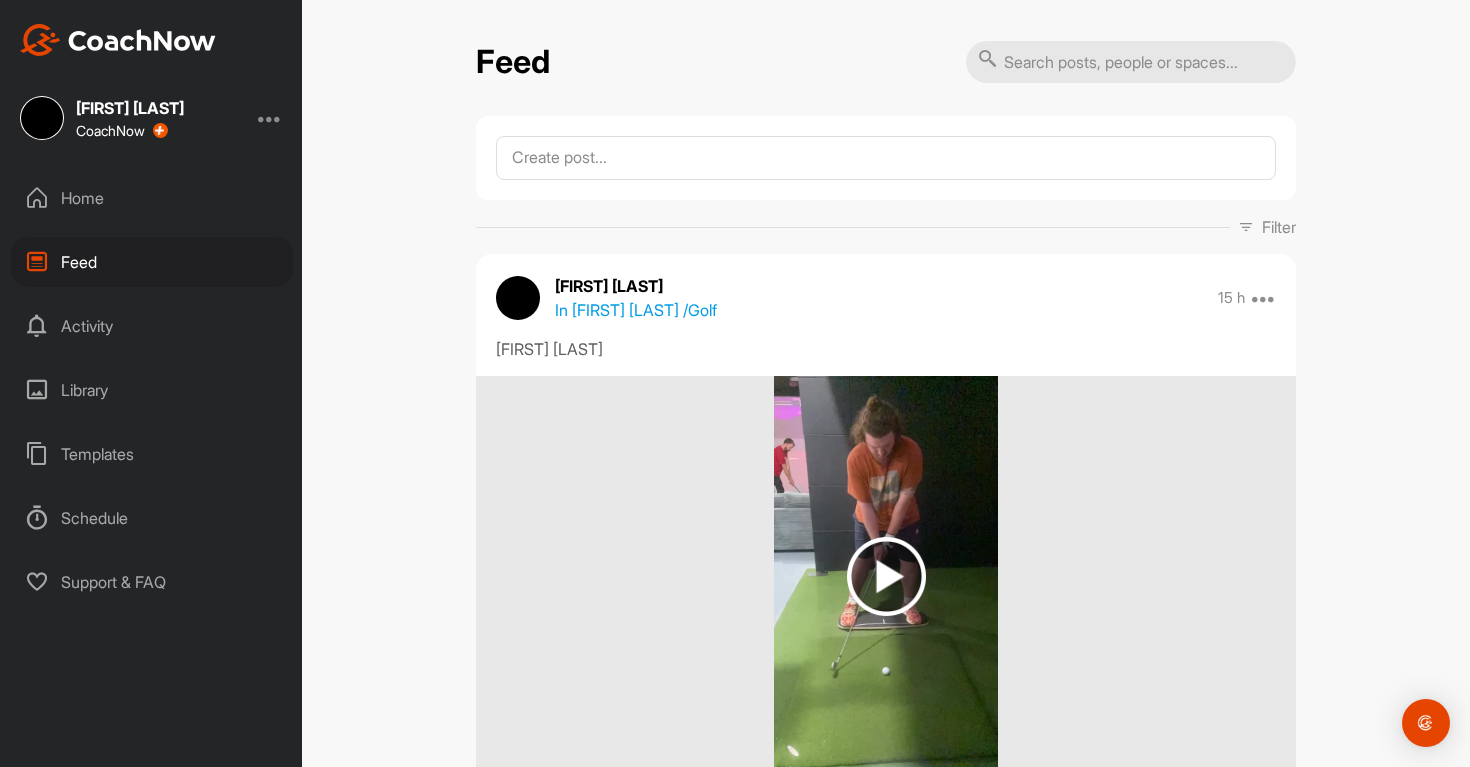 click on "Home" at bounding box center [152, 198] 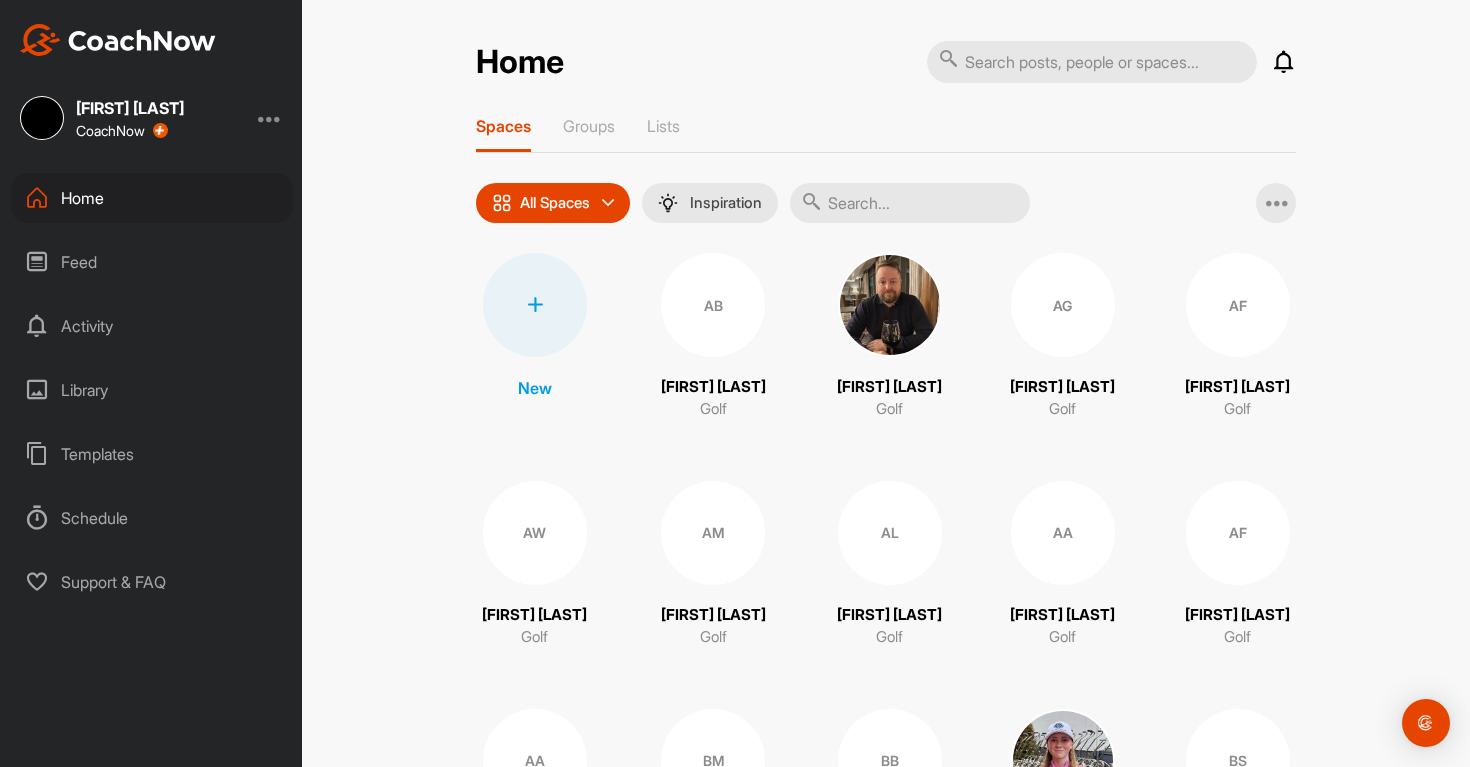 click on "Feed" at bounding box center [152, 262] 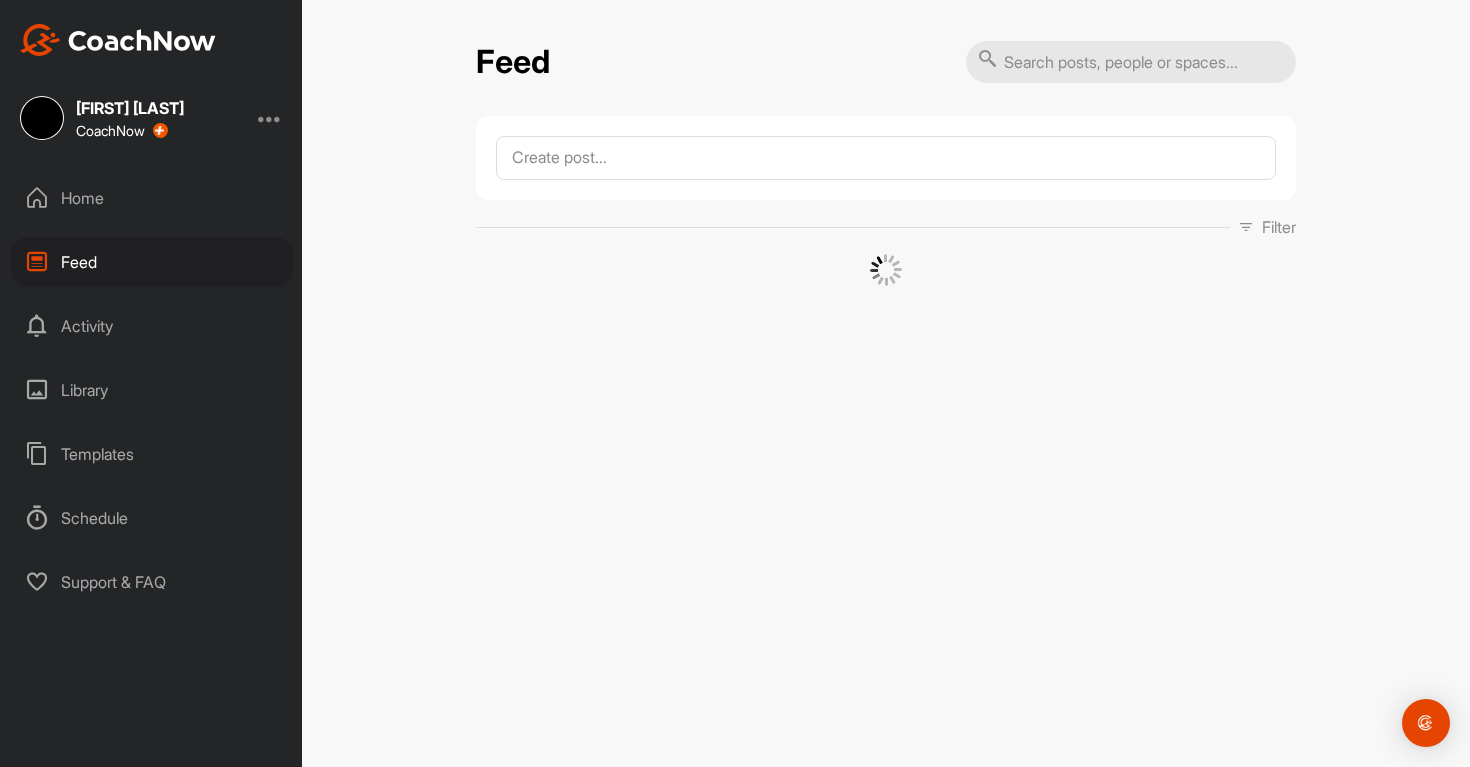 click on "Home" at bounding box center [152, 198] 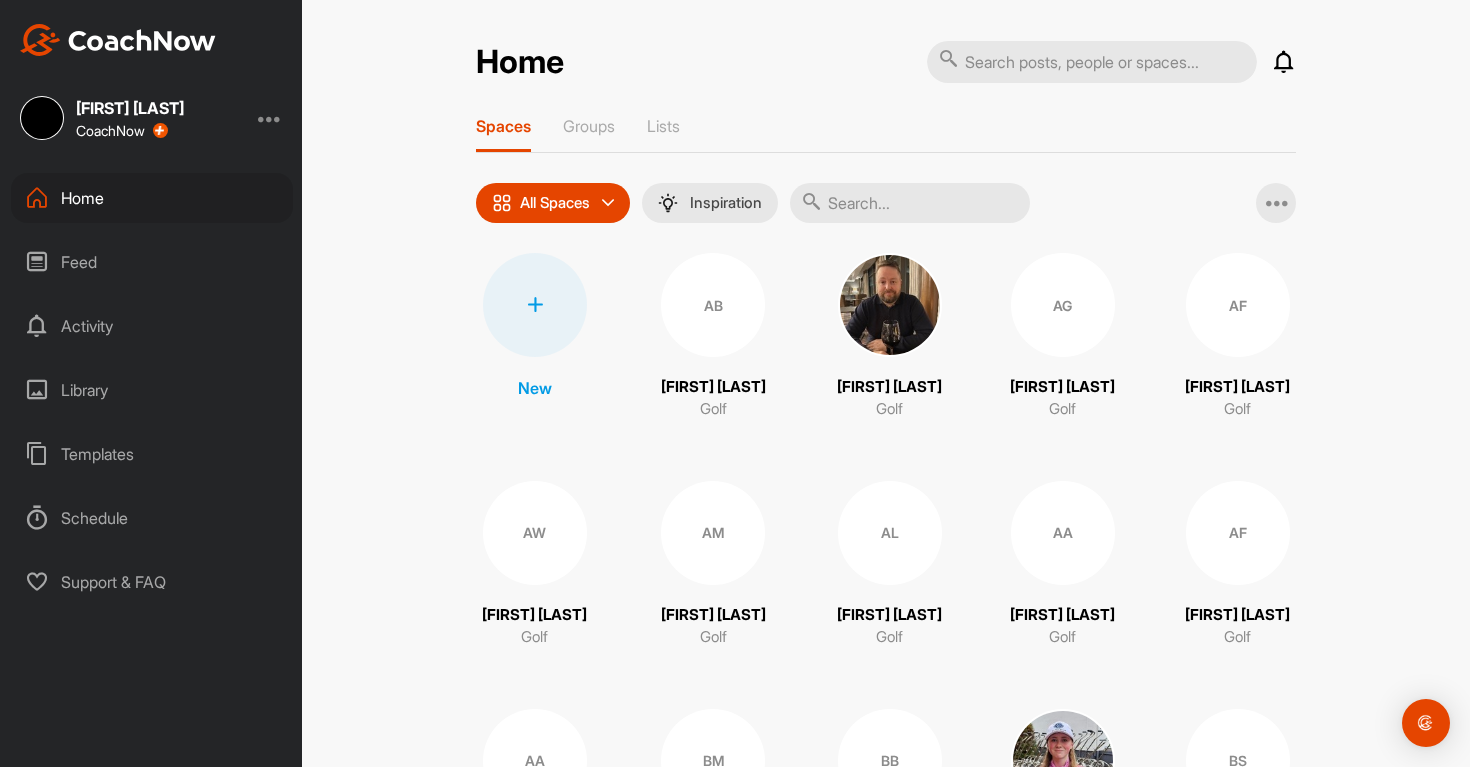 click on "Feed" at bounding box center [152, 262] 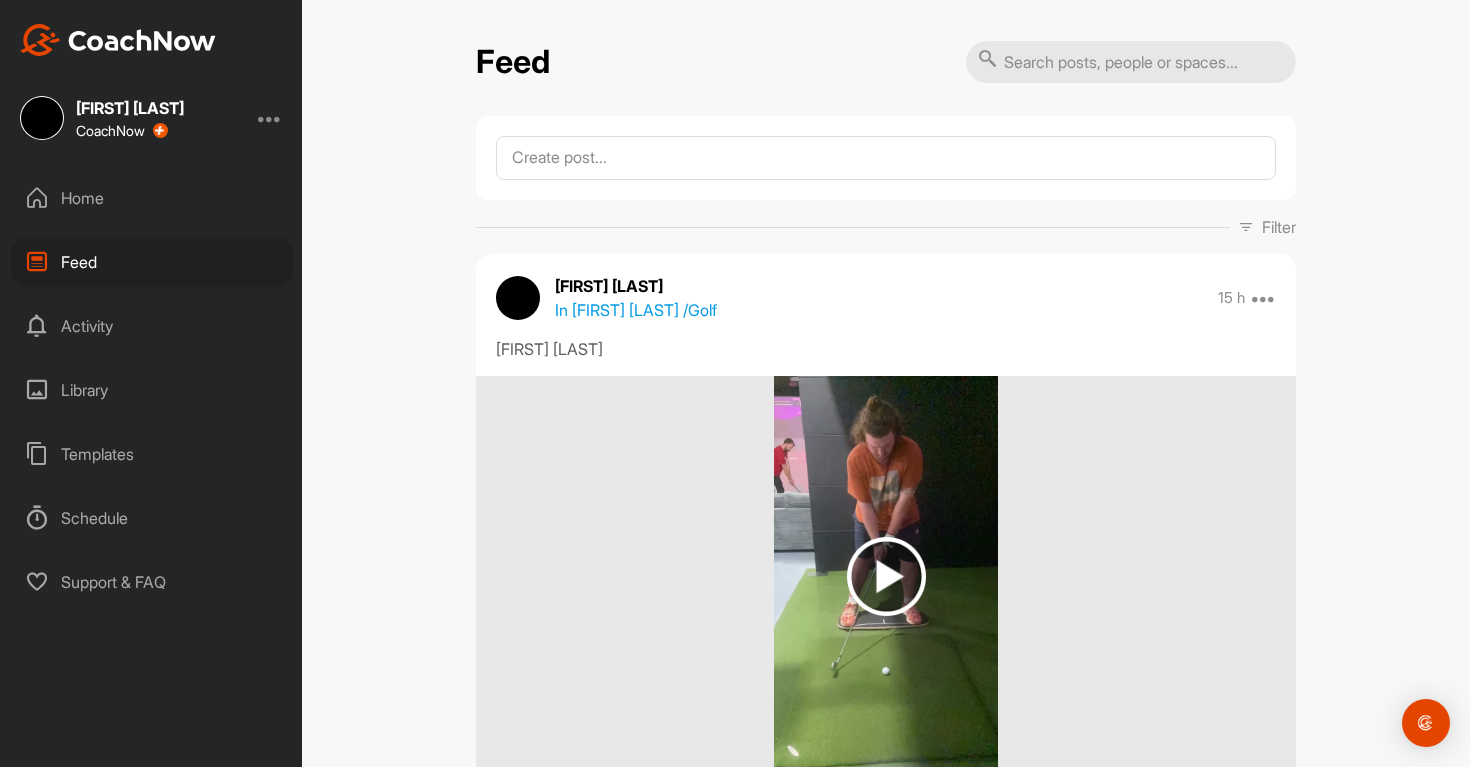 click on "Home" at bounding box center [152, 198] 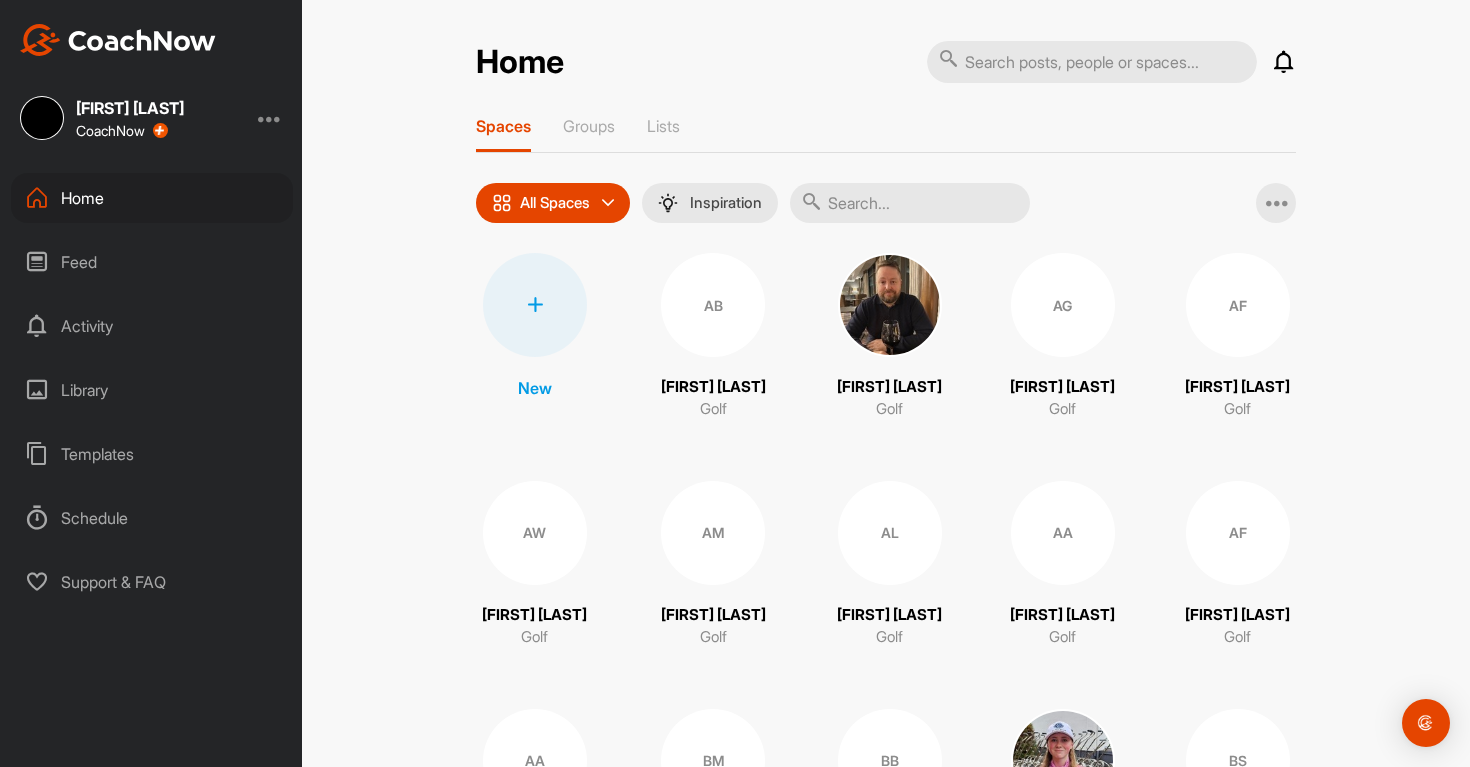 click at bounding box center (910, 203) 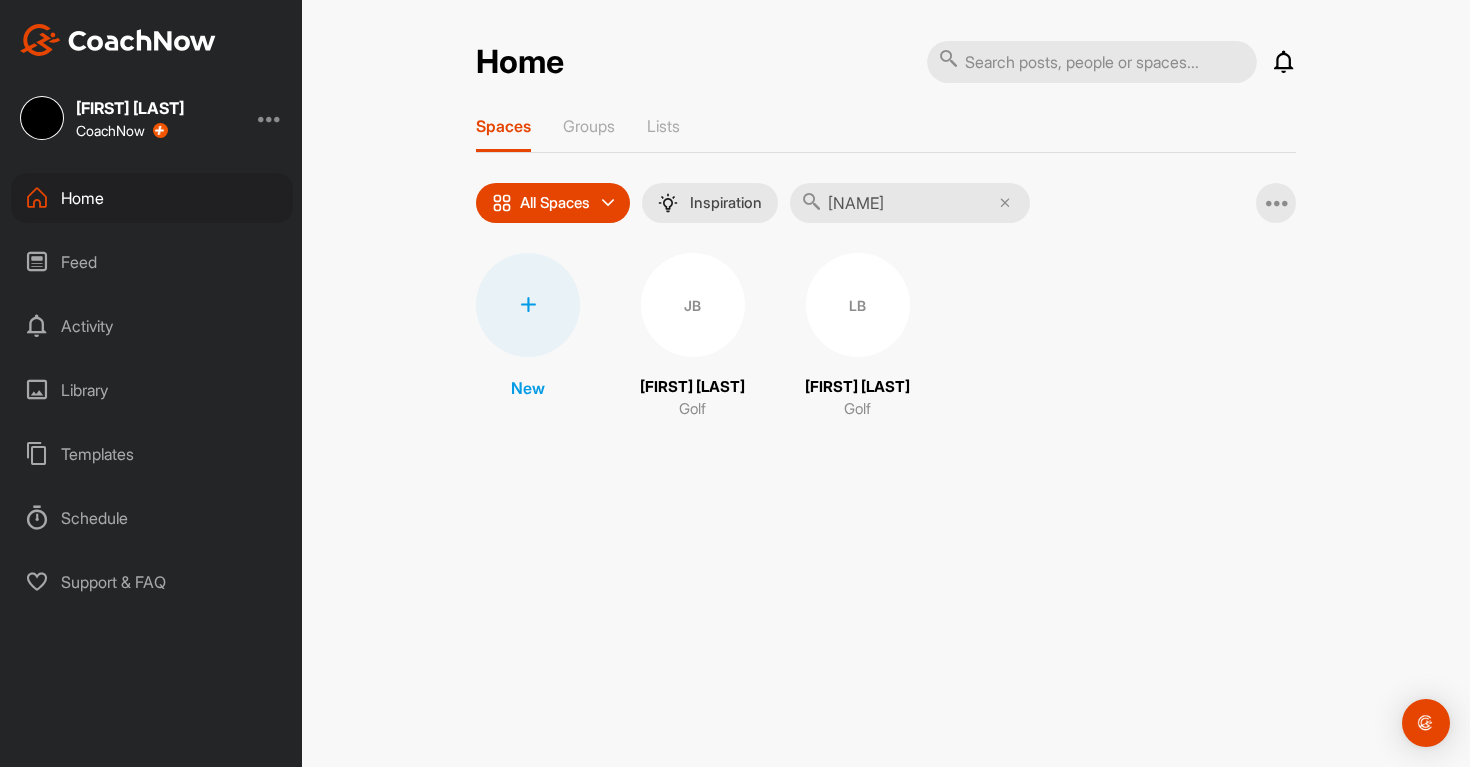 type on "baz" 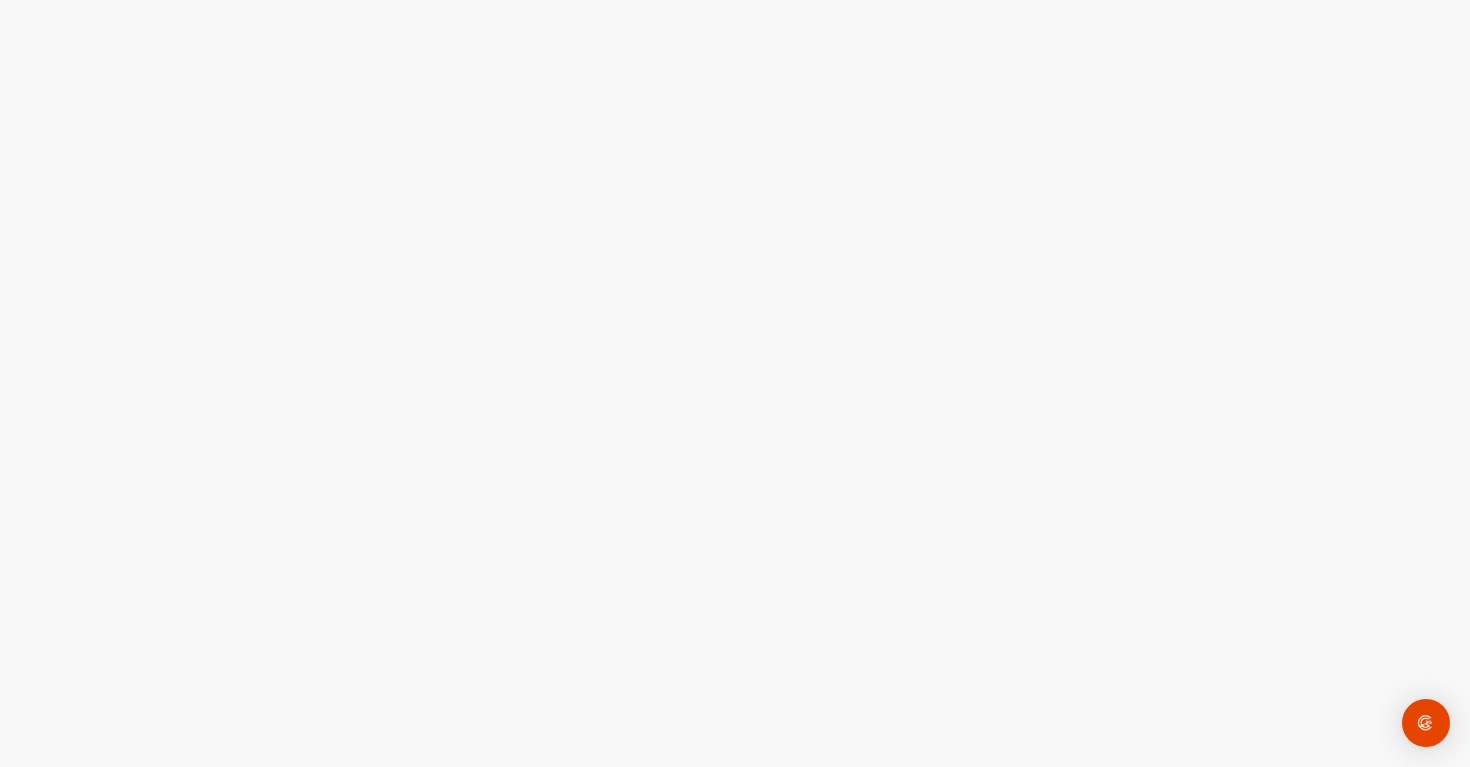 scroll, scrollTop: 0, scrollLeft: 0, axis: both 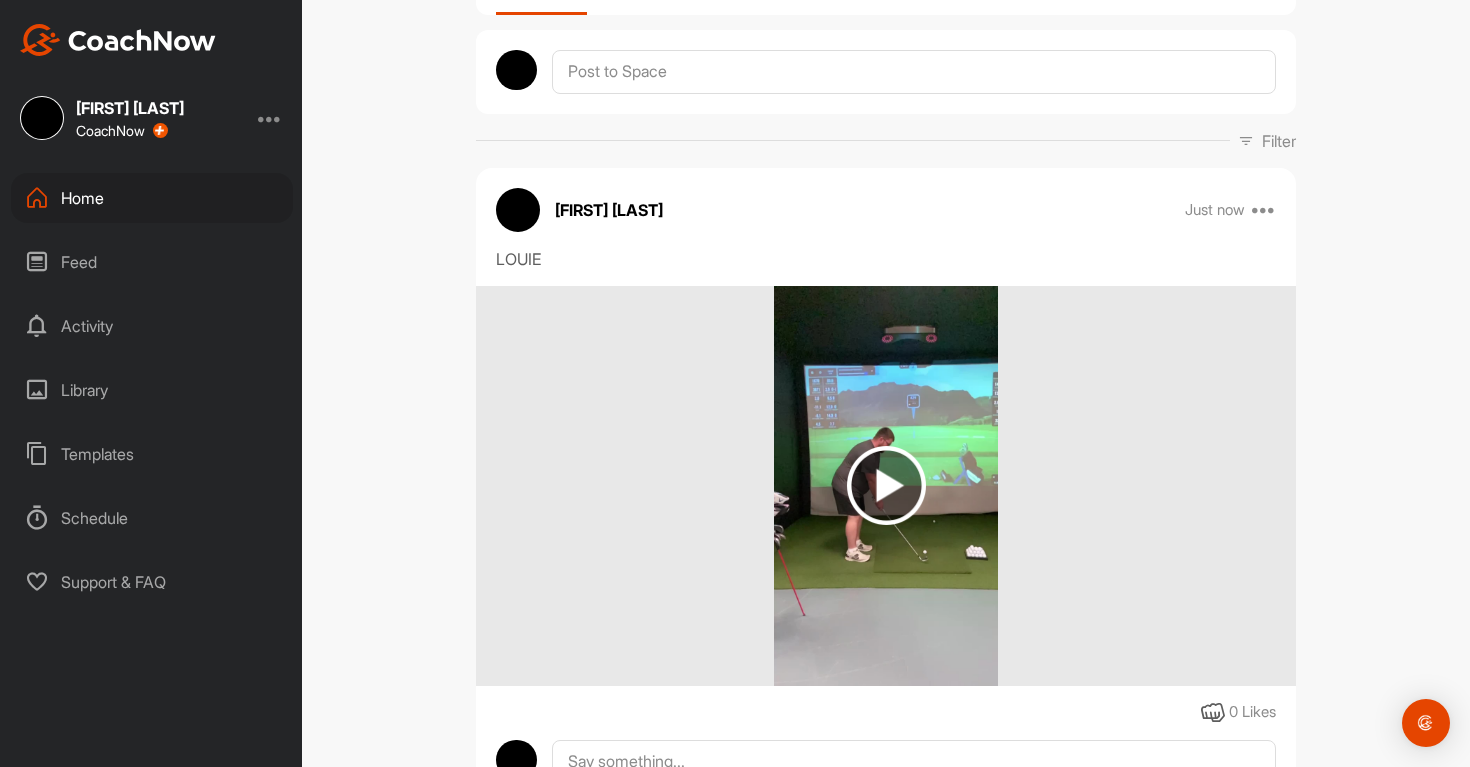 click at bounding box center (886, 485) 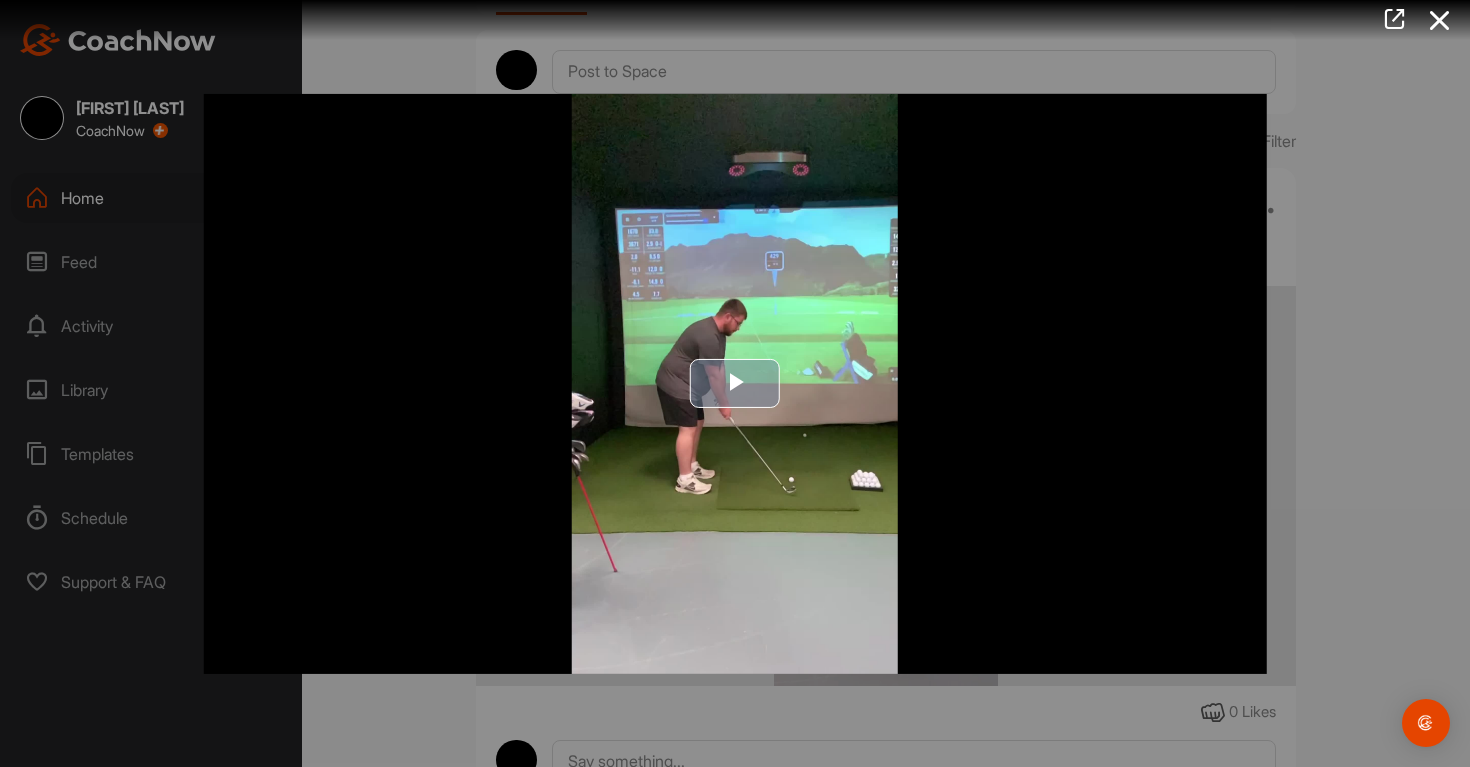 click at bounding box center (735, 384) 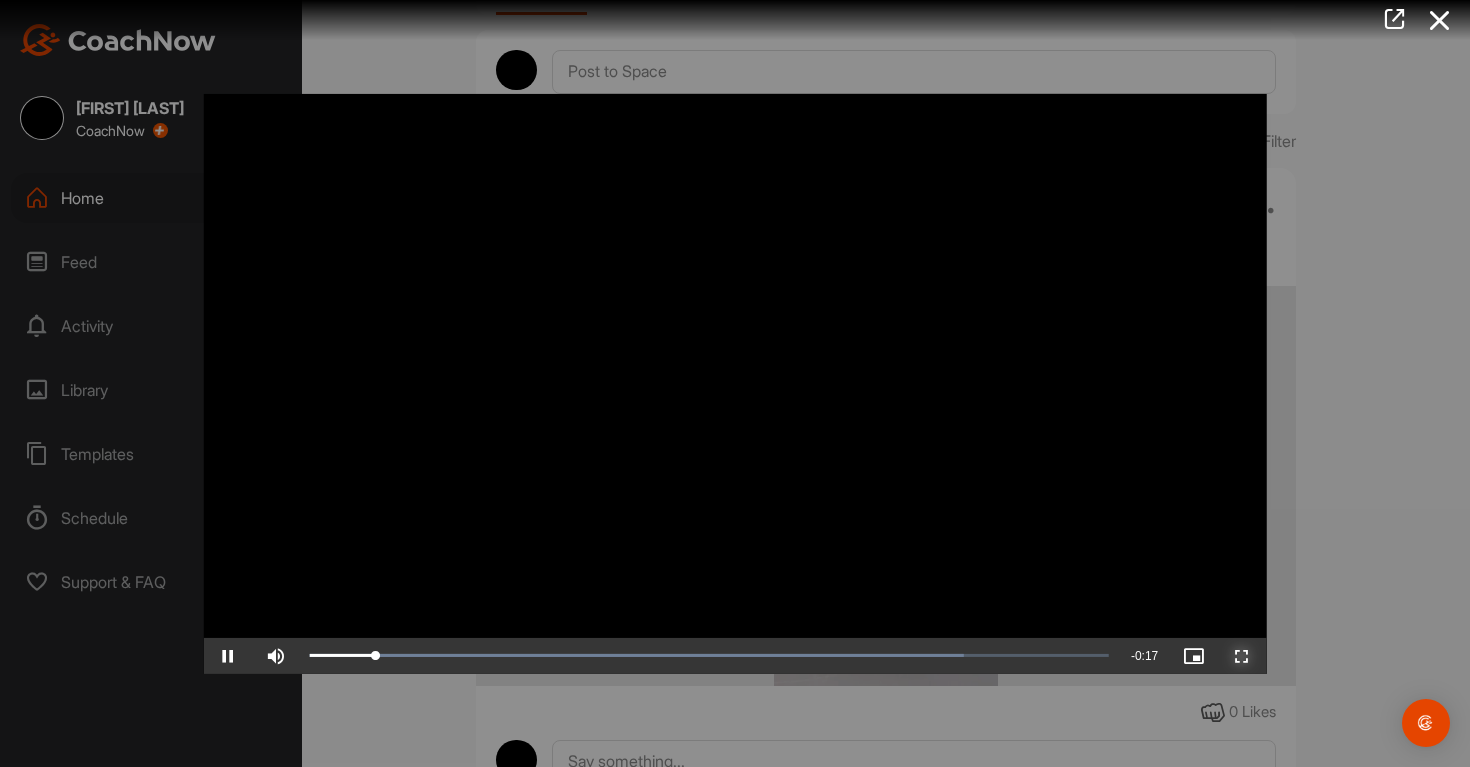 click at bounding box center (1242, 656) 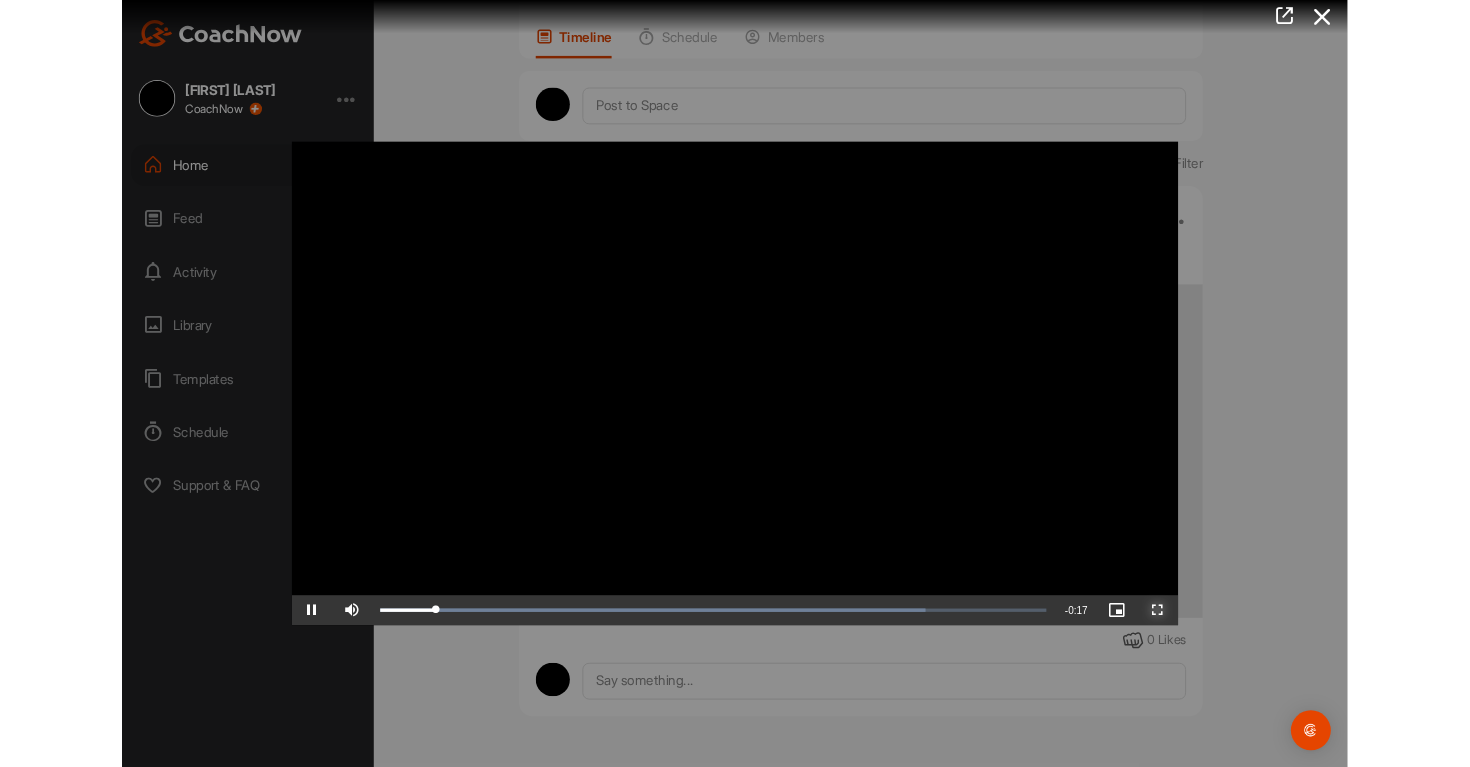scroll, scrollTop: 137, scrollLeft: 0, axis: vertical 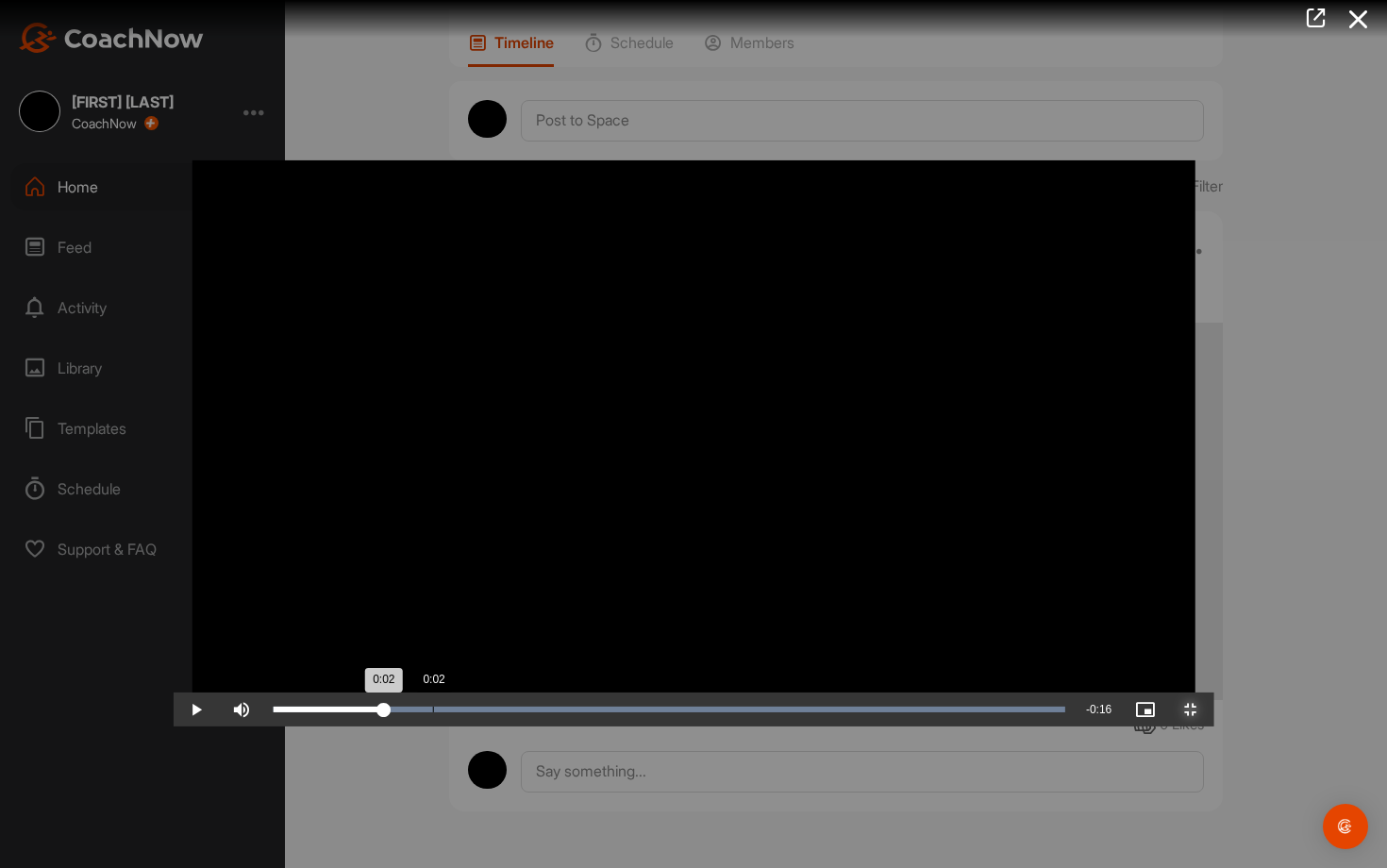 click on "Loaded :  100.00% 0:02 0:02" at bounding box center [669, 709] 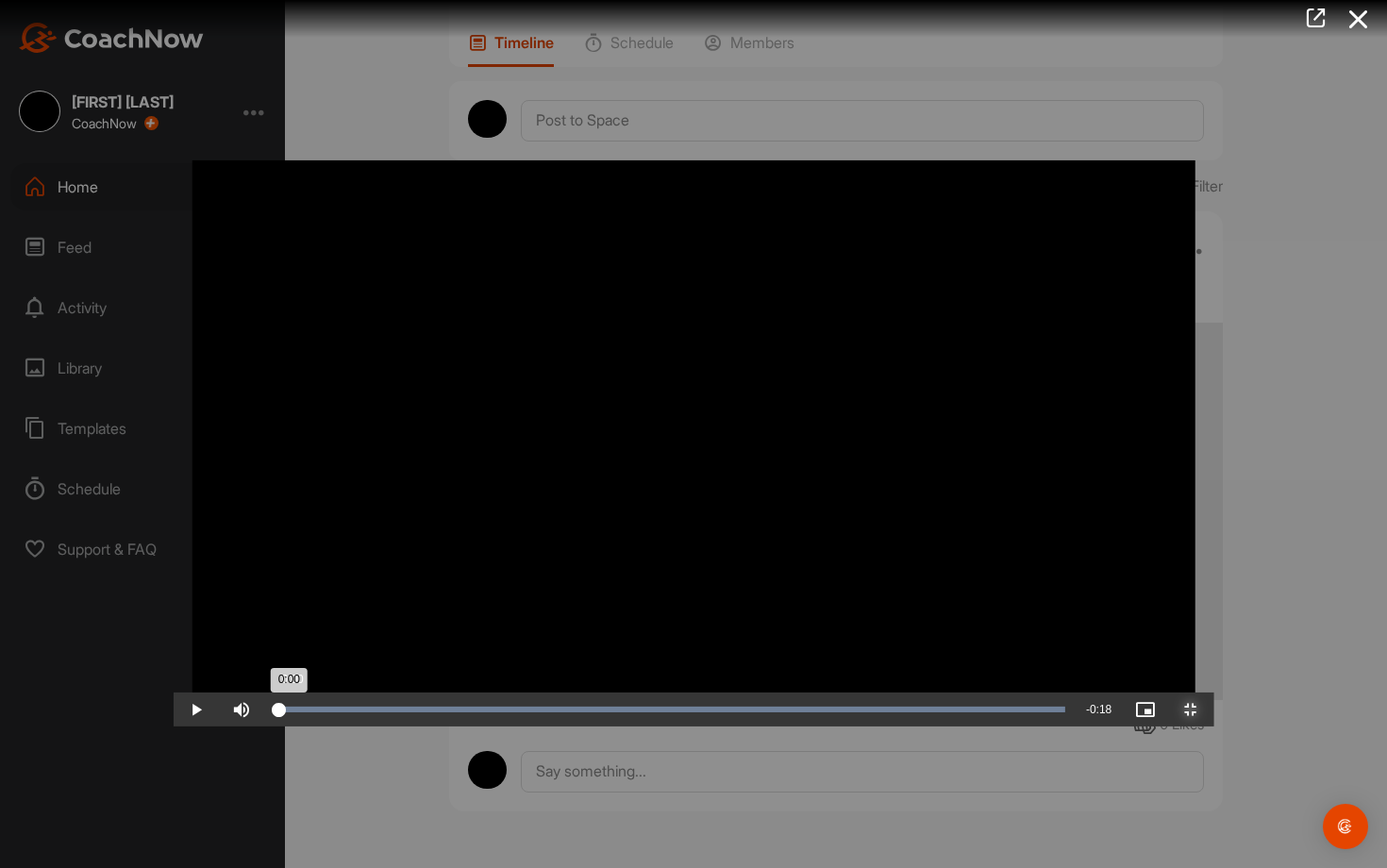 drag, startPoint x: 259, startPoint y: 850, endPoint x: 110, endPoint y: 844, distance: 149.12076 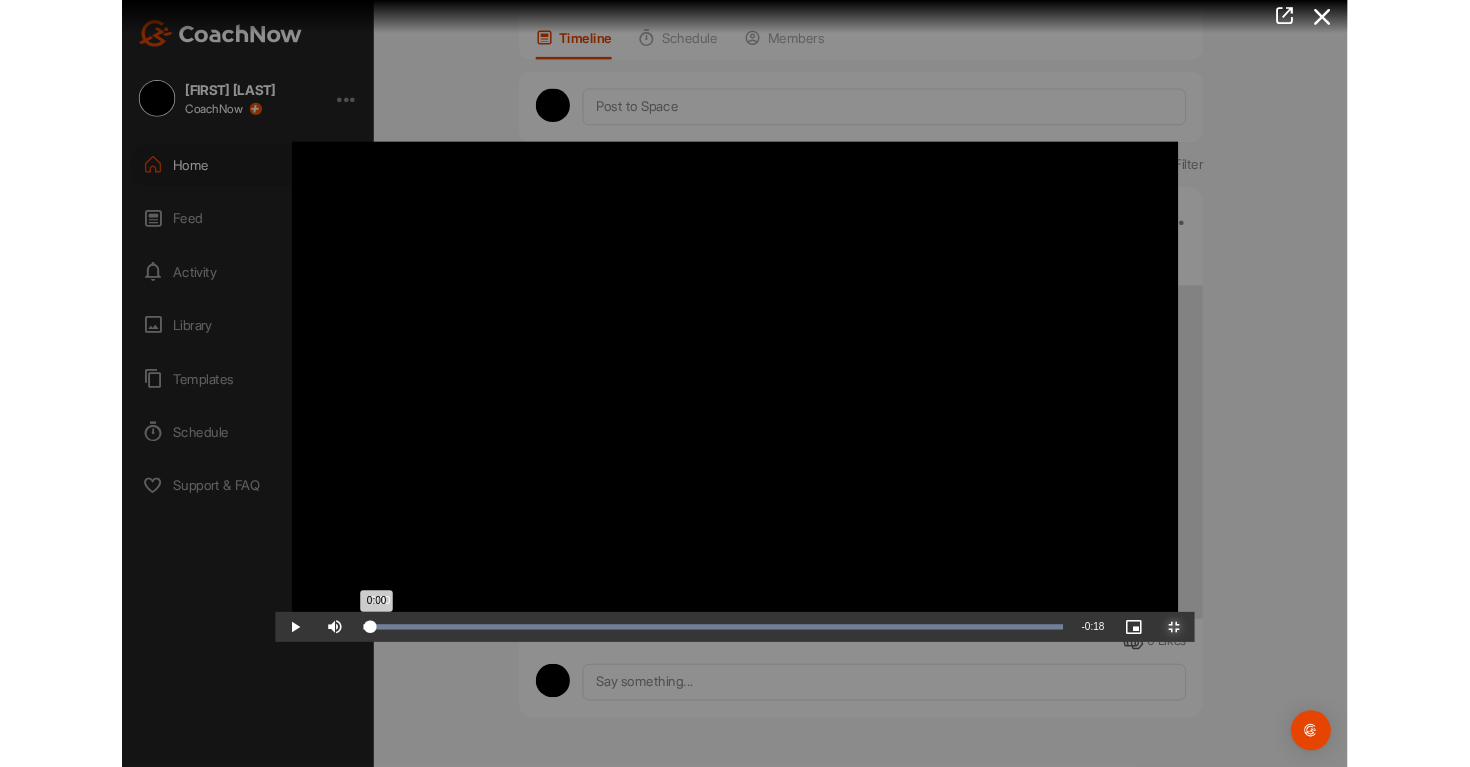 scroll, scrollTop: 193, scrollLeft: 0, axis: vertical 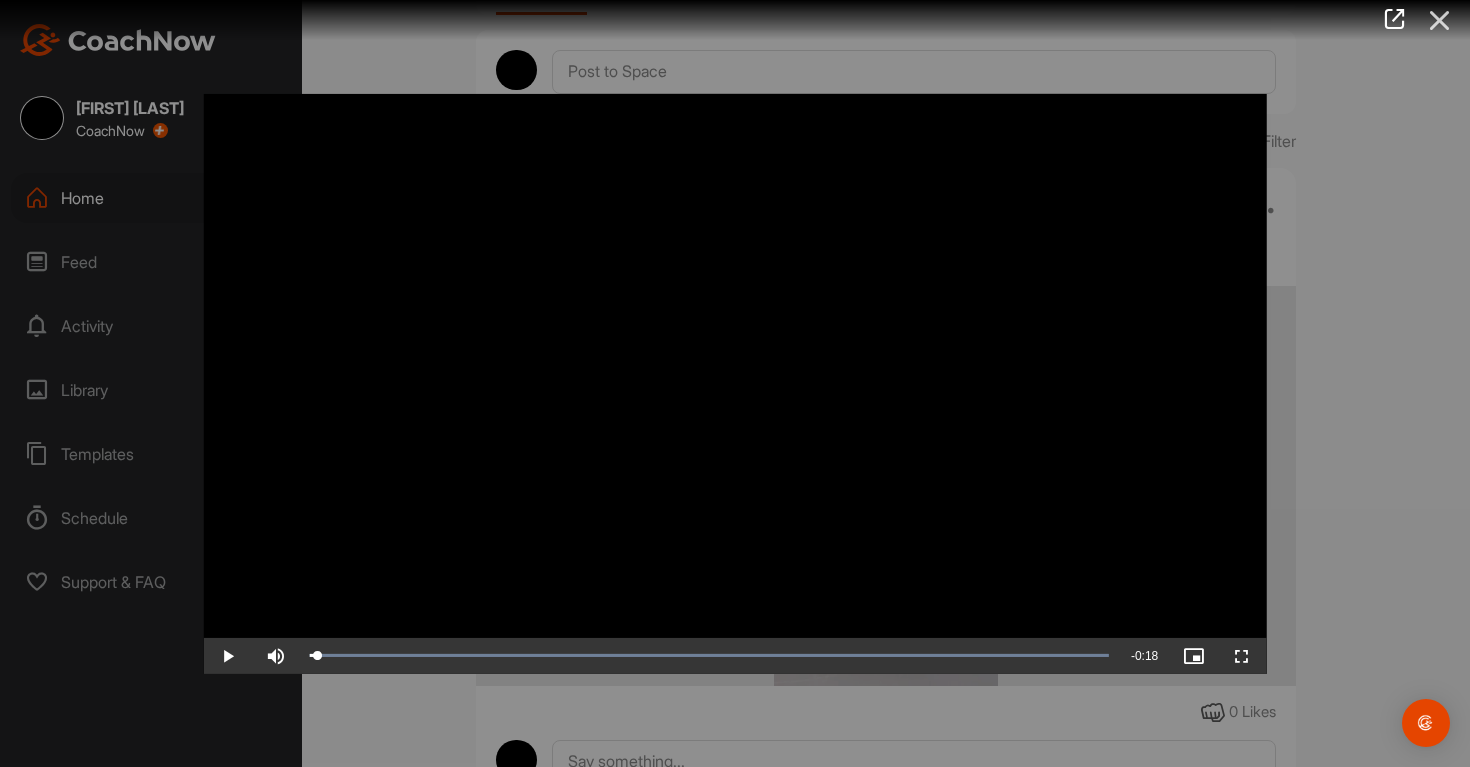 click at bounding box center (1440, 20) 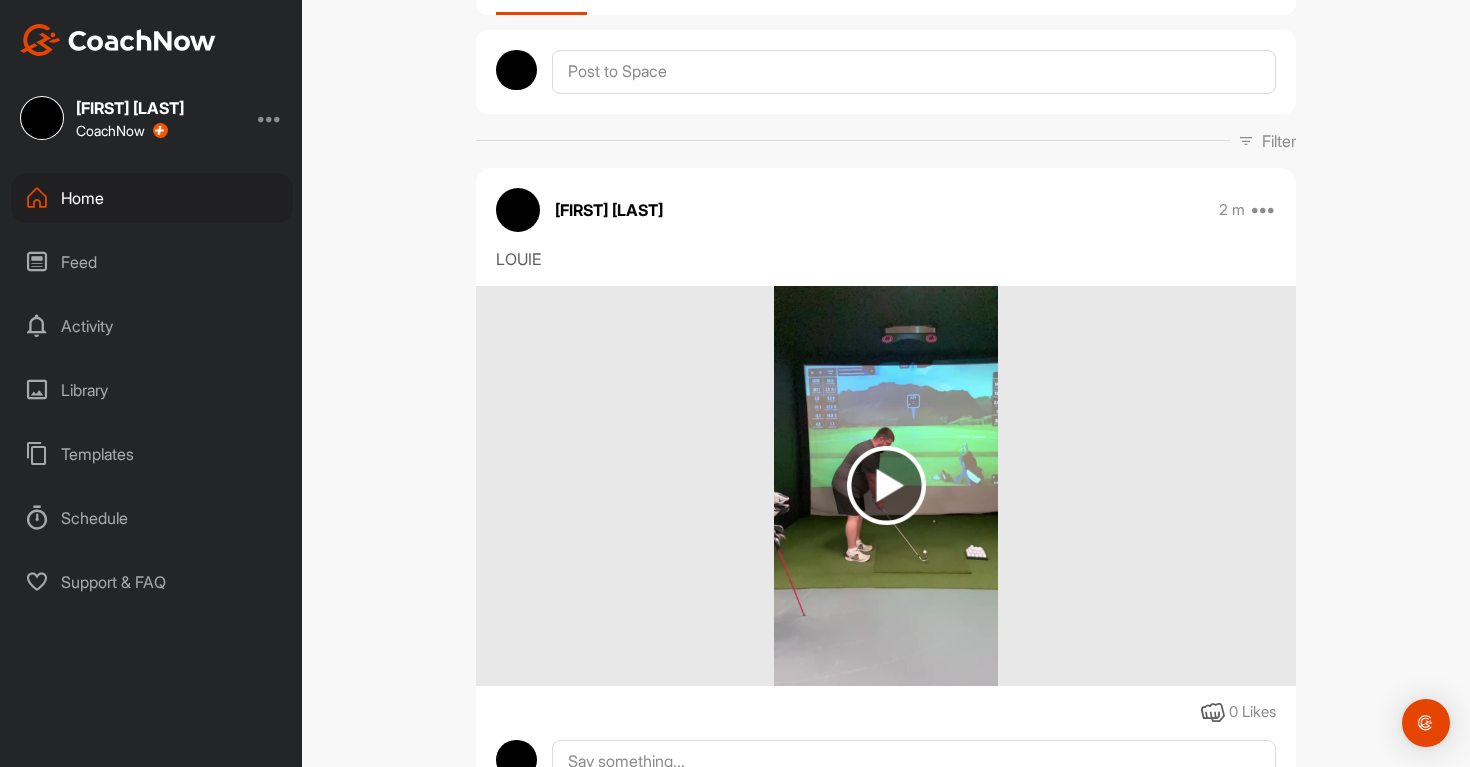 scroll, scrollTop: 0, scrollLeft: 0, axis: both 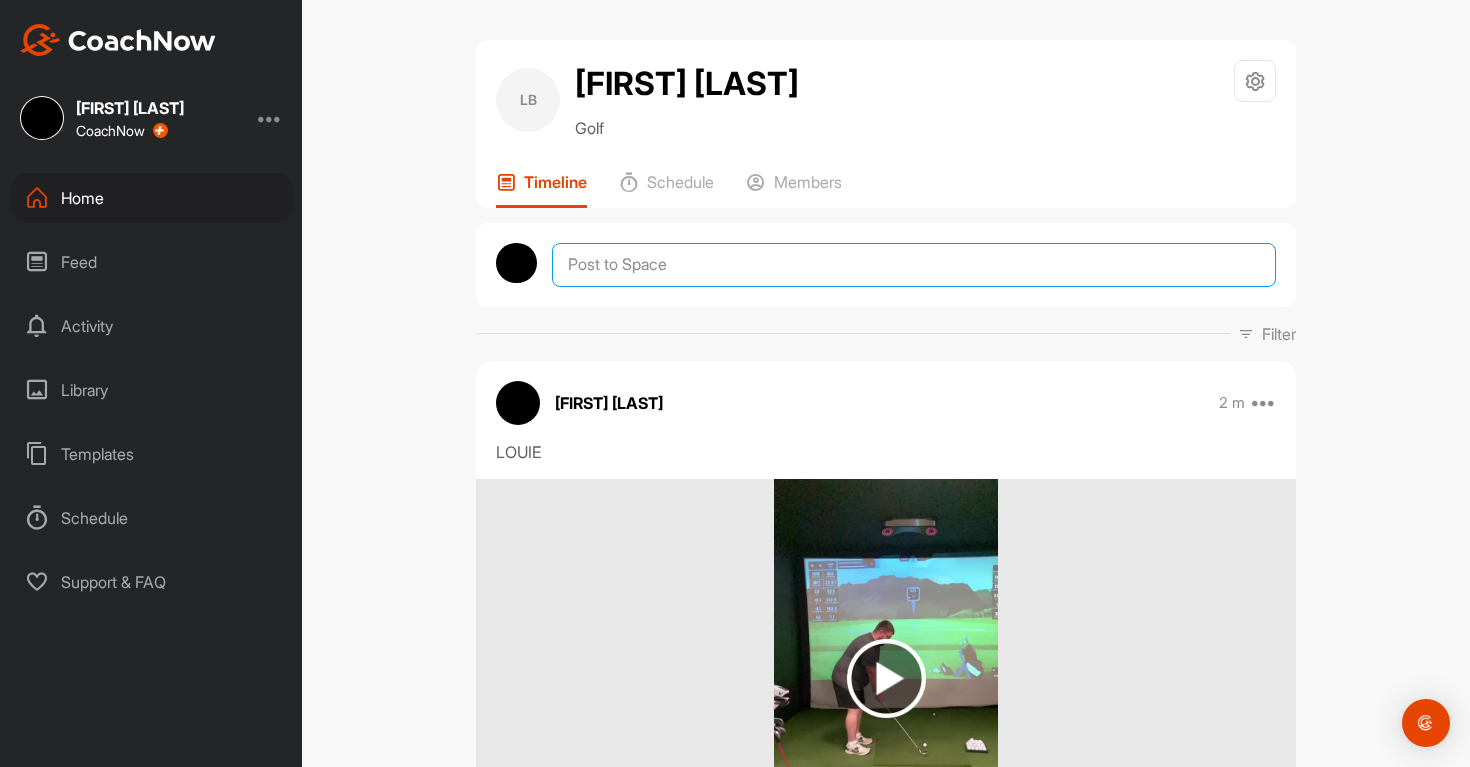 click at bounding box center (914, 265) 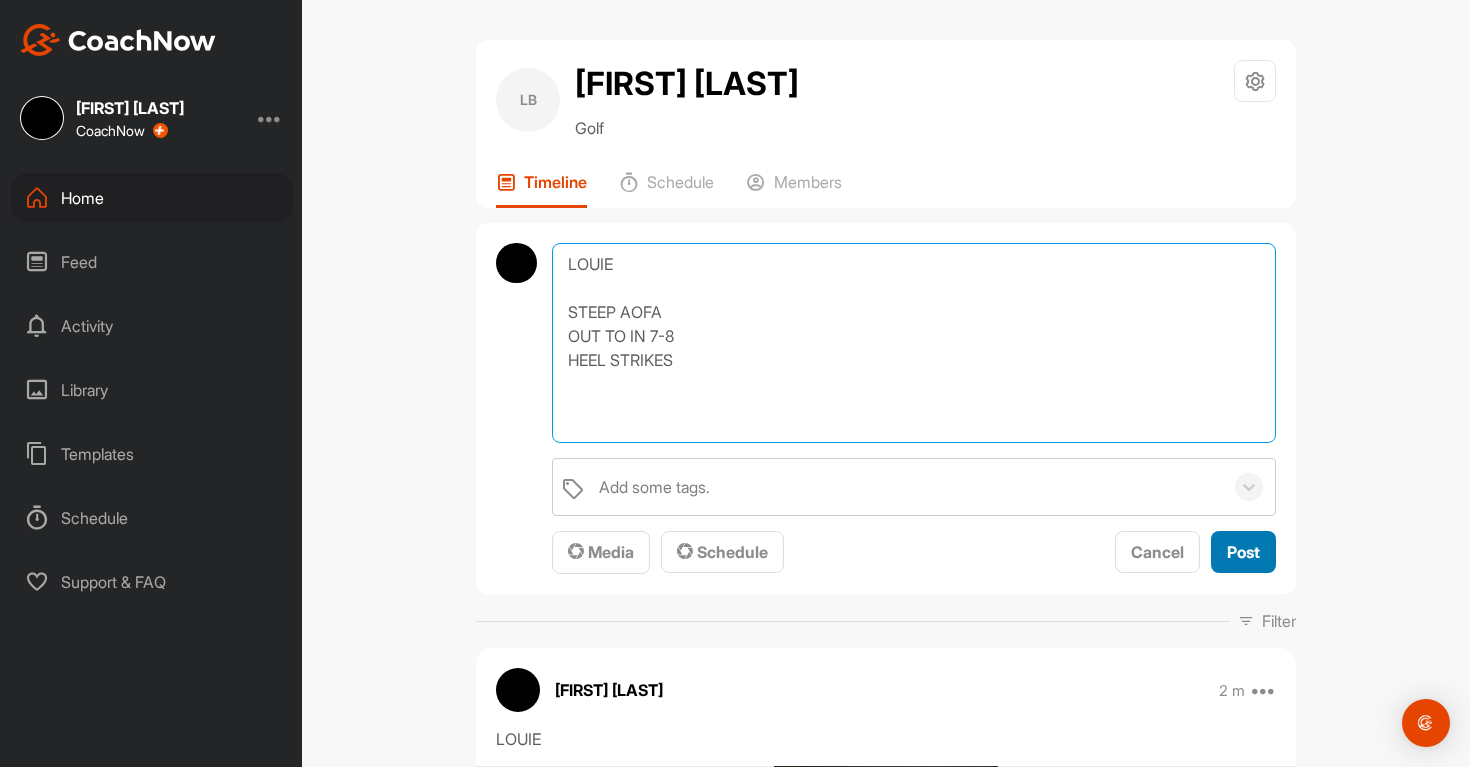 type on "LOUIE
STEEP AOFA
OUT TO IN 7-8
HEEL STRIKES" 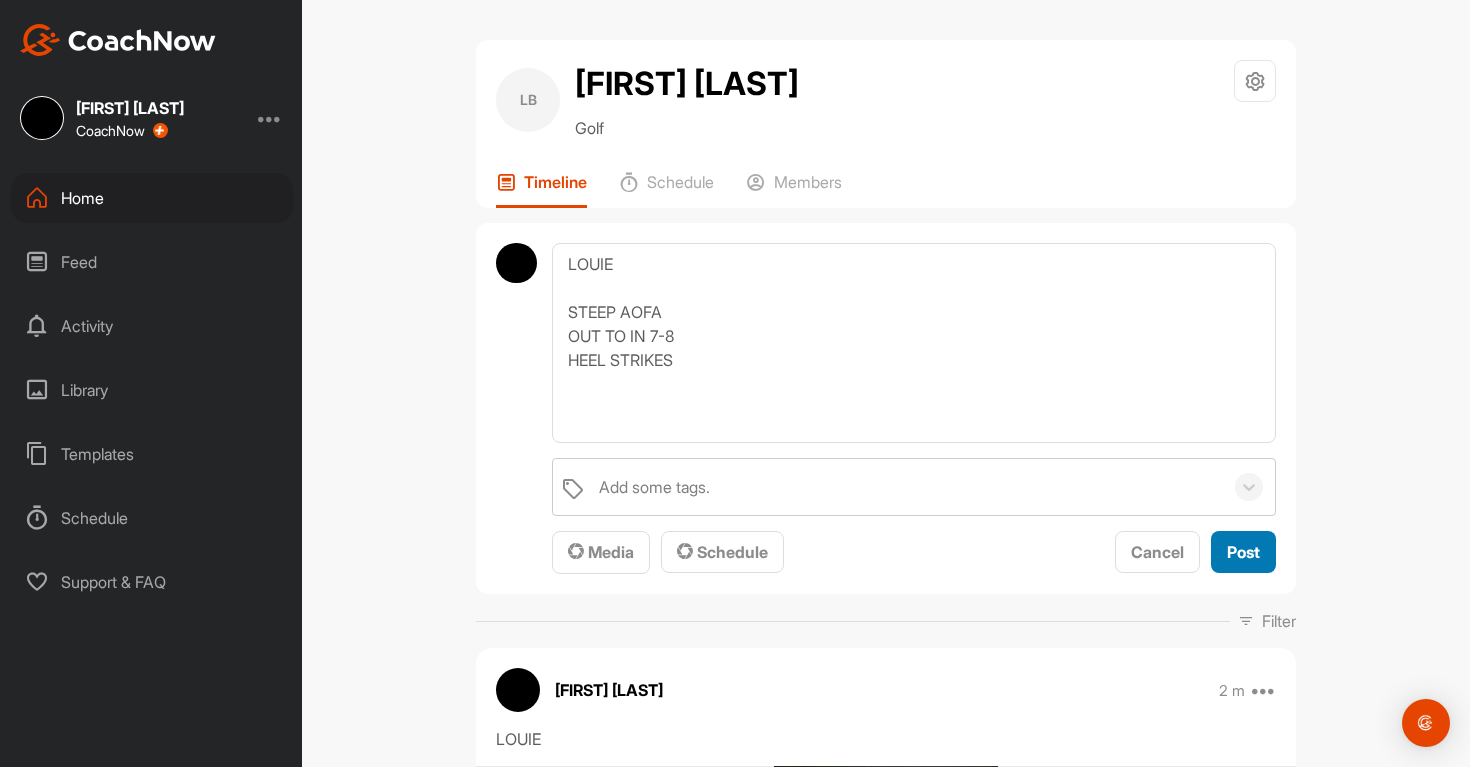 click on "Post" at bounding box center [1243, 552] 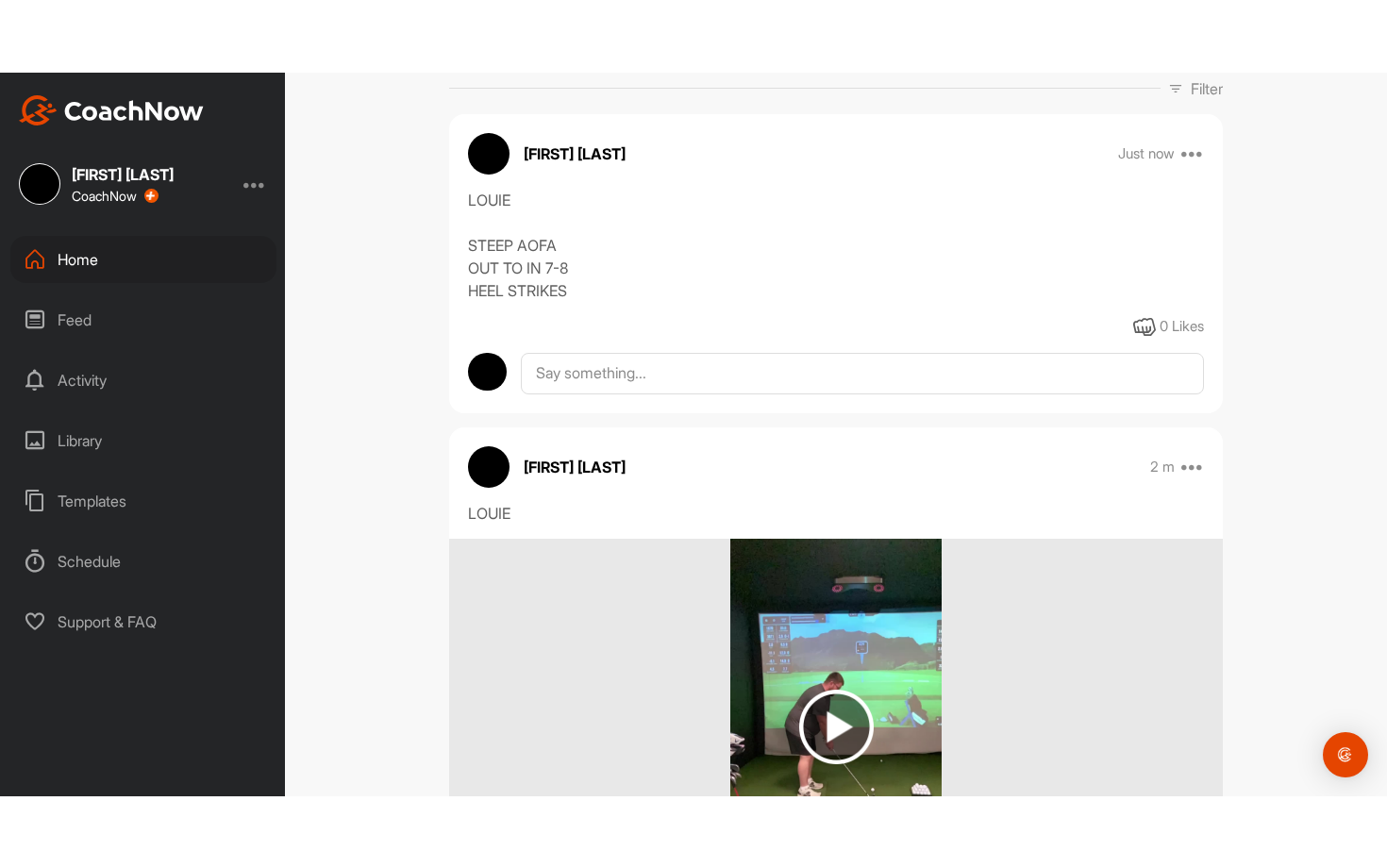 scroll, scrollTop: 467, scrollLeft: 0, axis: vertical 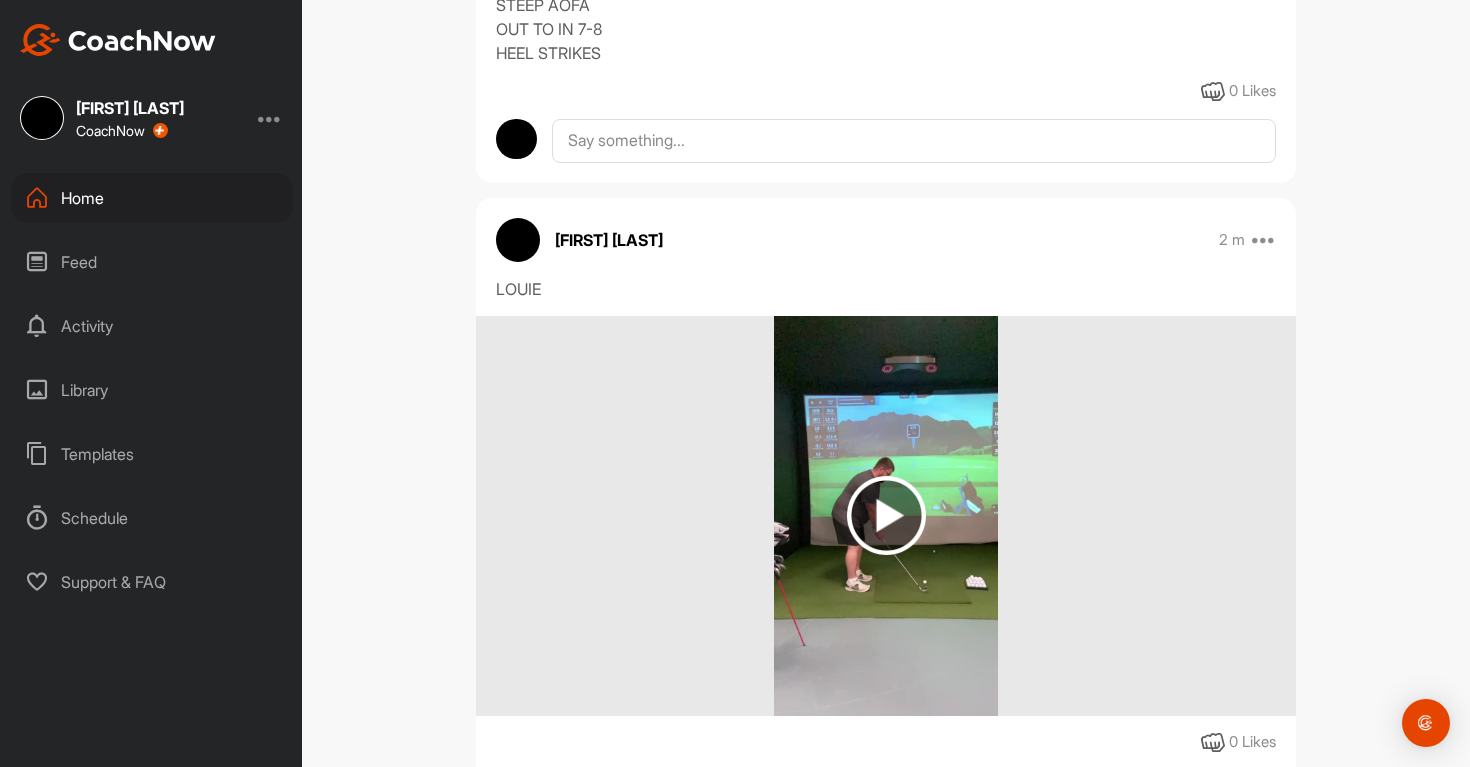 click at bounding box center (886, 515) 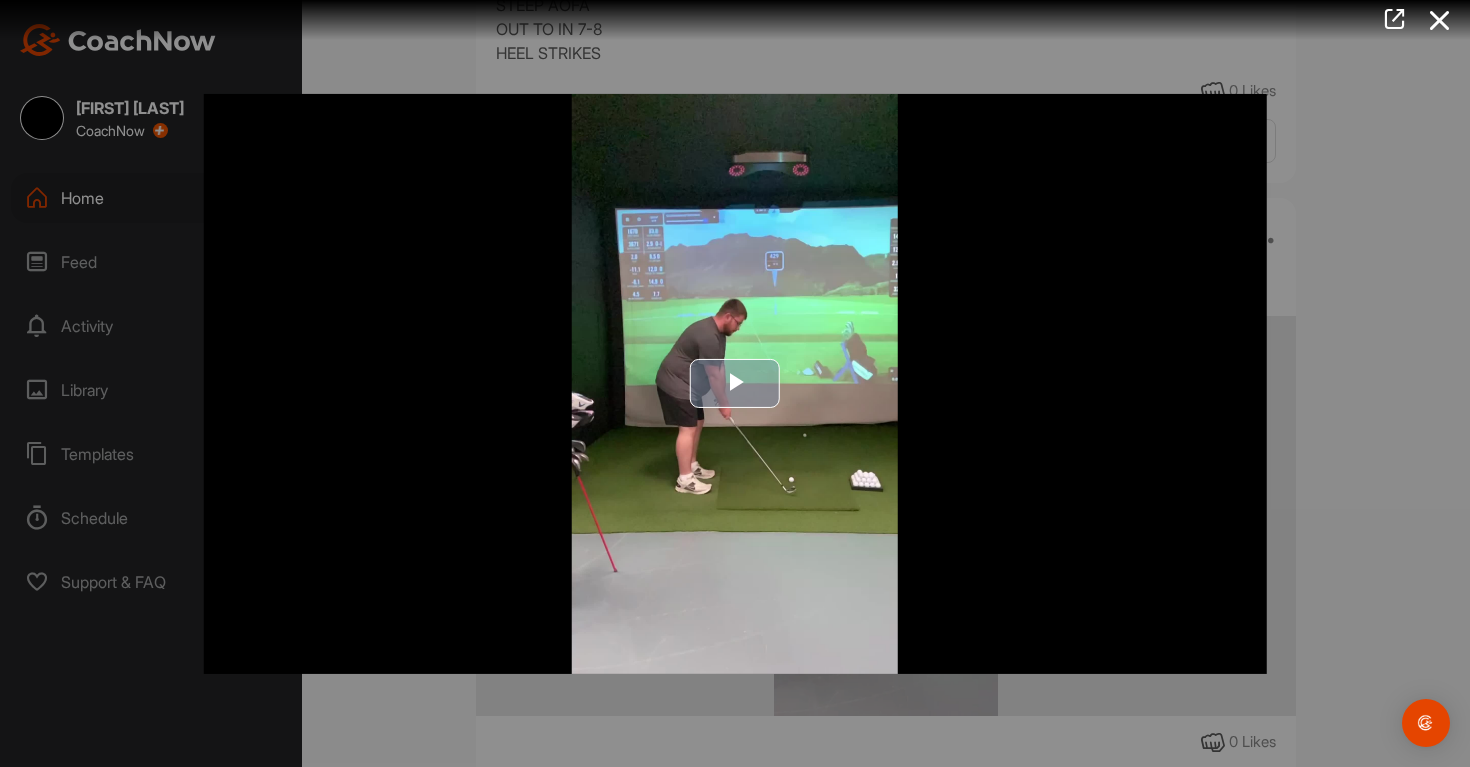 click at bounding box center [735, 384] 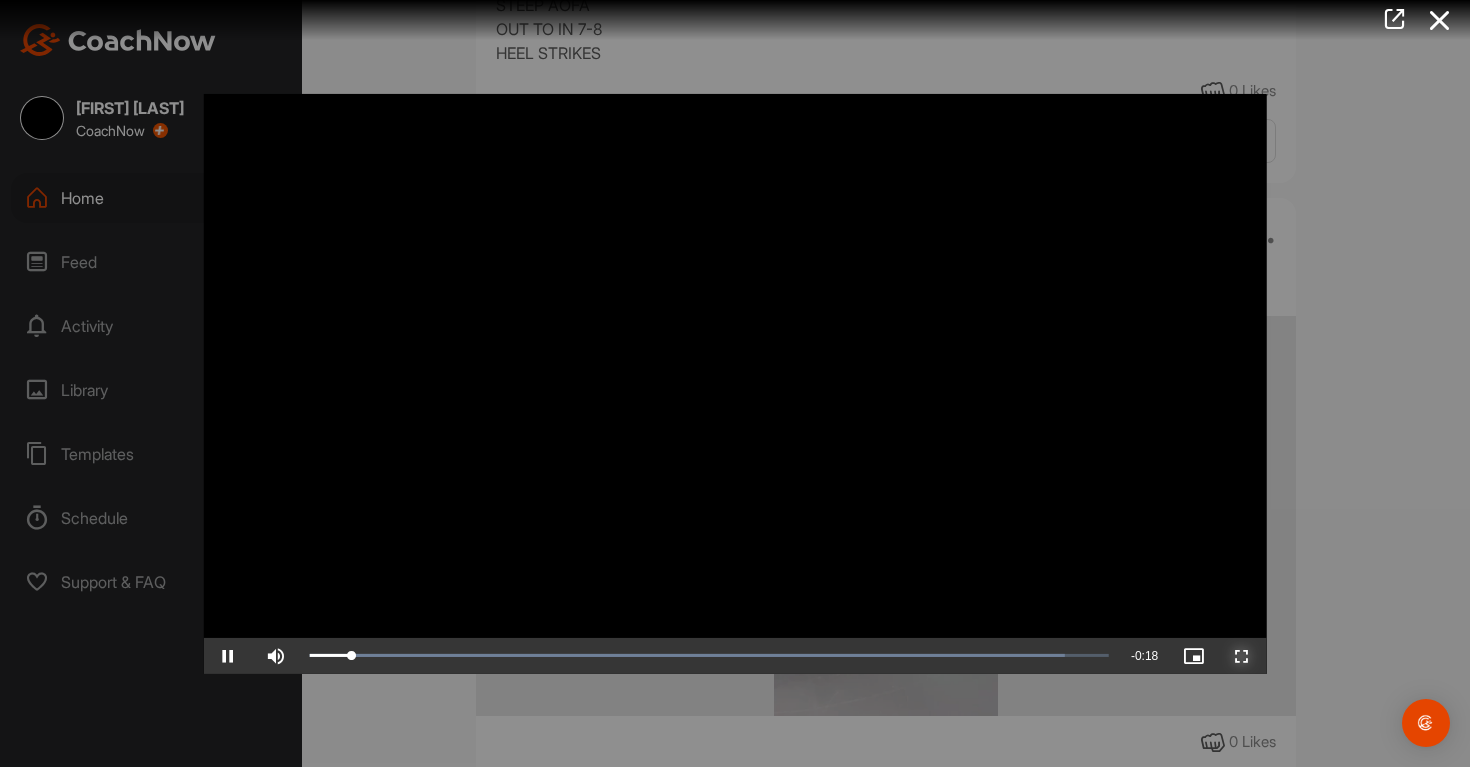 click at bounding box center (1242, 656) 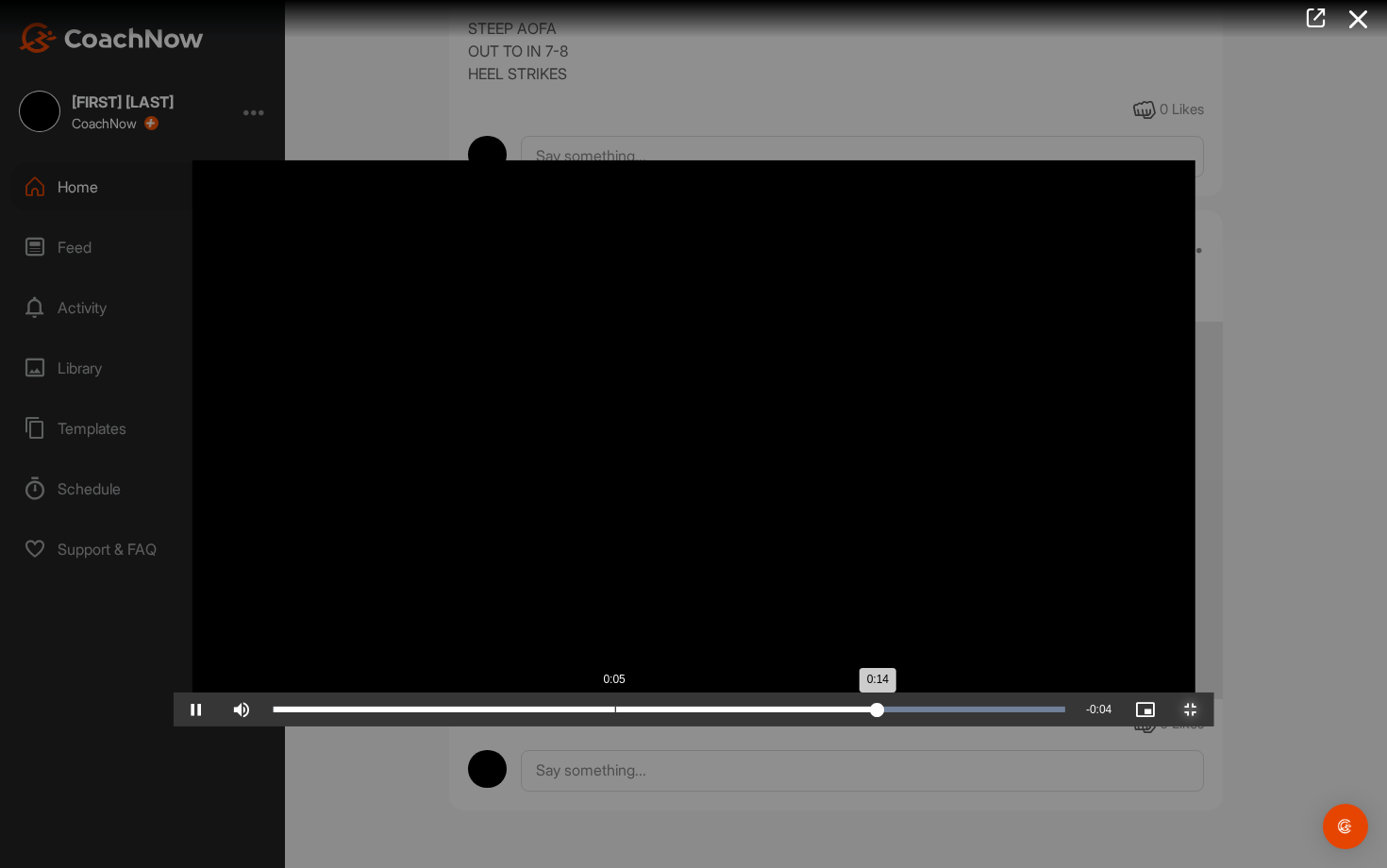 click on "Loaded :  100.00% 0:05 0:14" at bounding box center [669, 709] 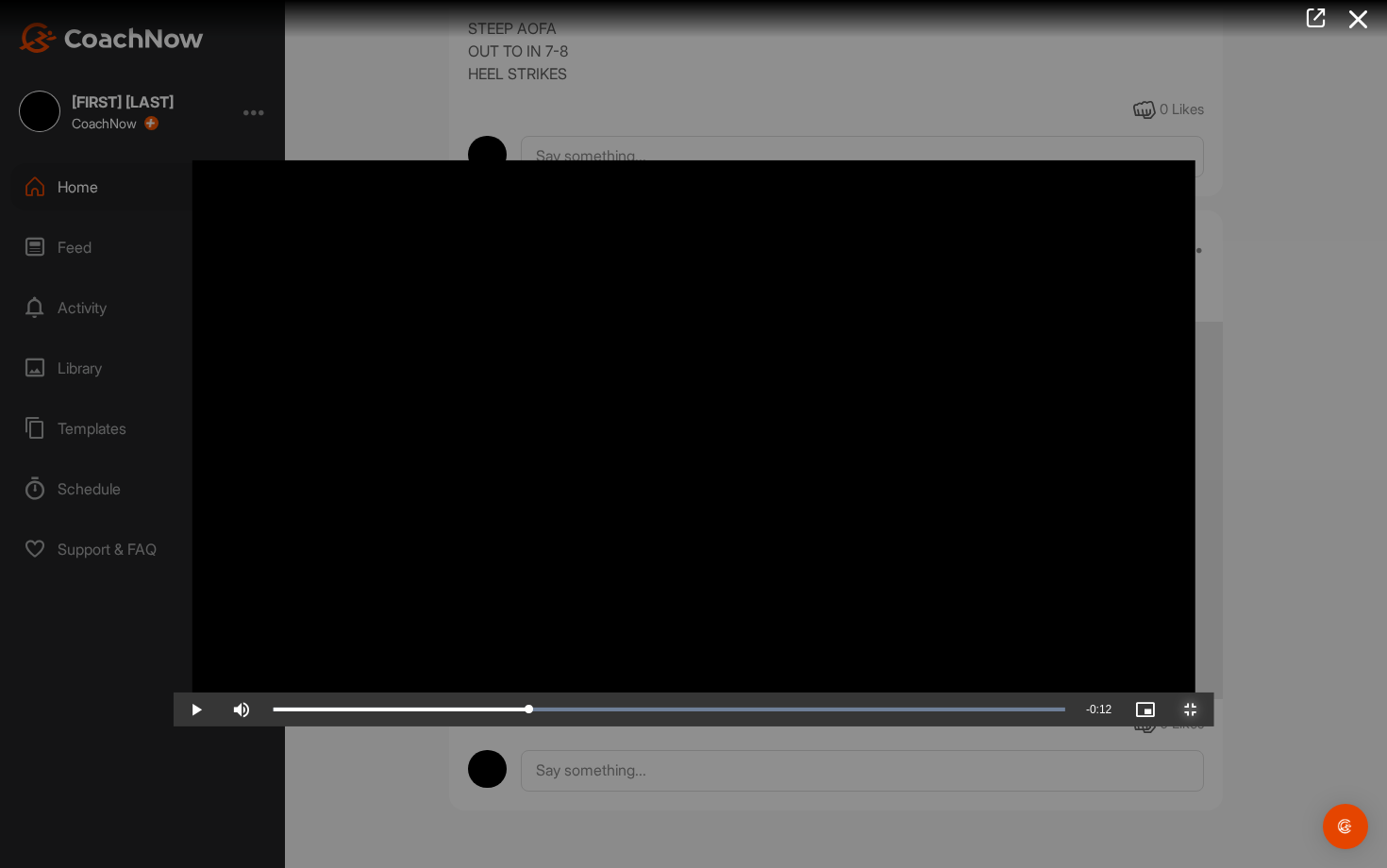 drag, startPoint x: 442, startPoint y: 857, endPoint x: 466, endPoint y: 815, distance: 48.37355 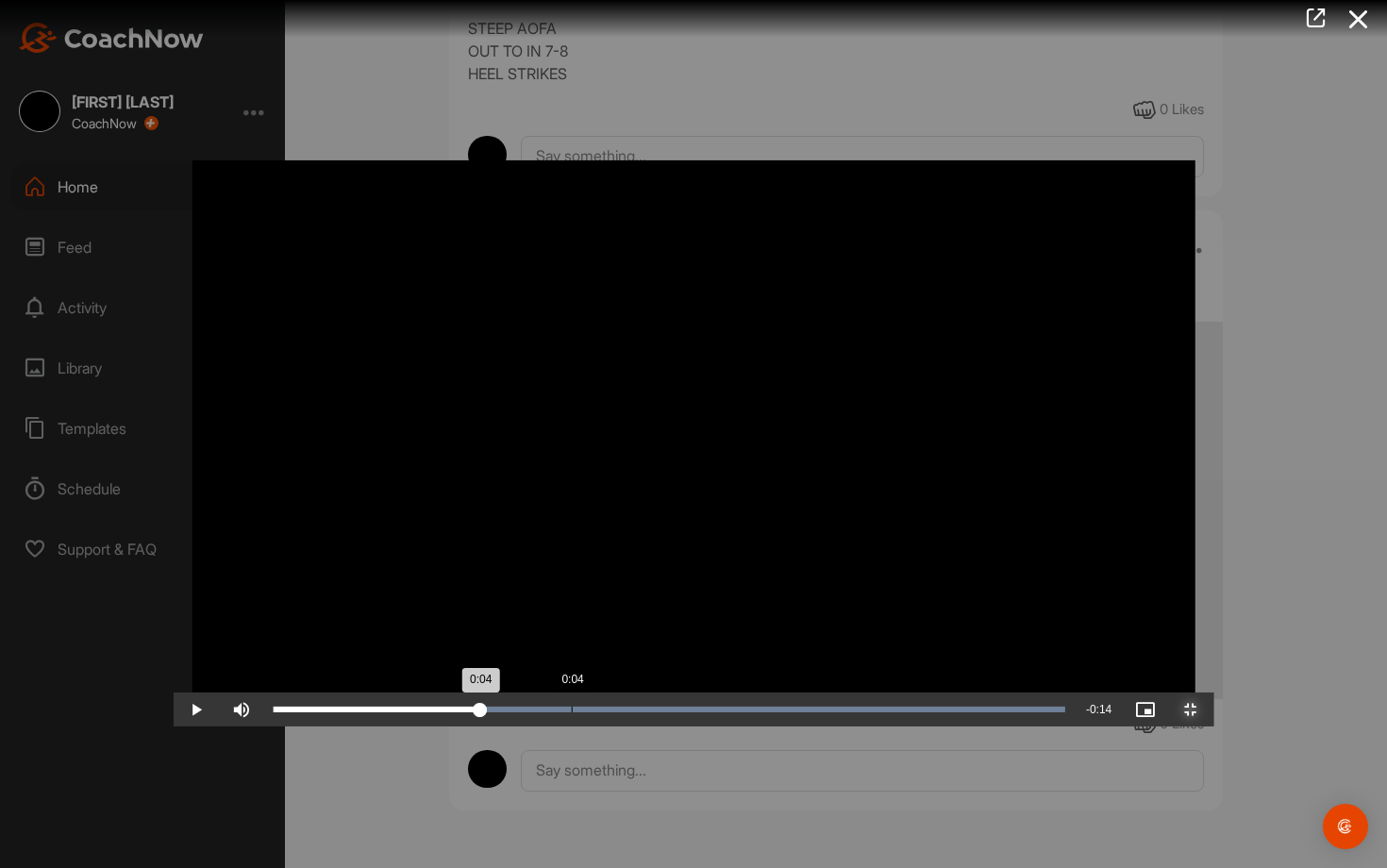 drag, startPoint x: 496, startPoint y: 854, endPoint x: 394, endPoint y: 834, distance: 103.94229 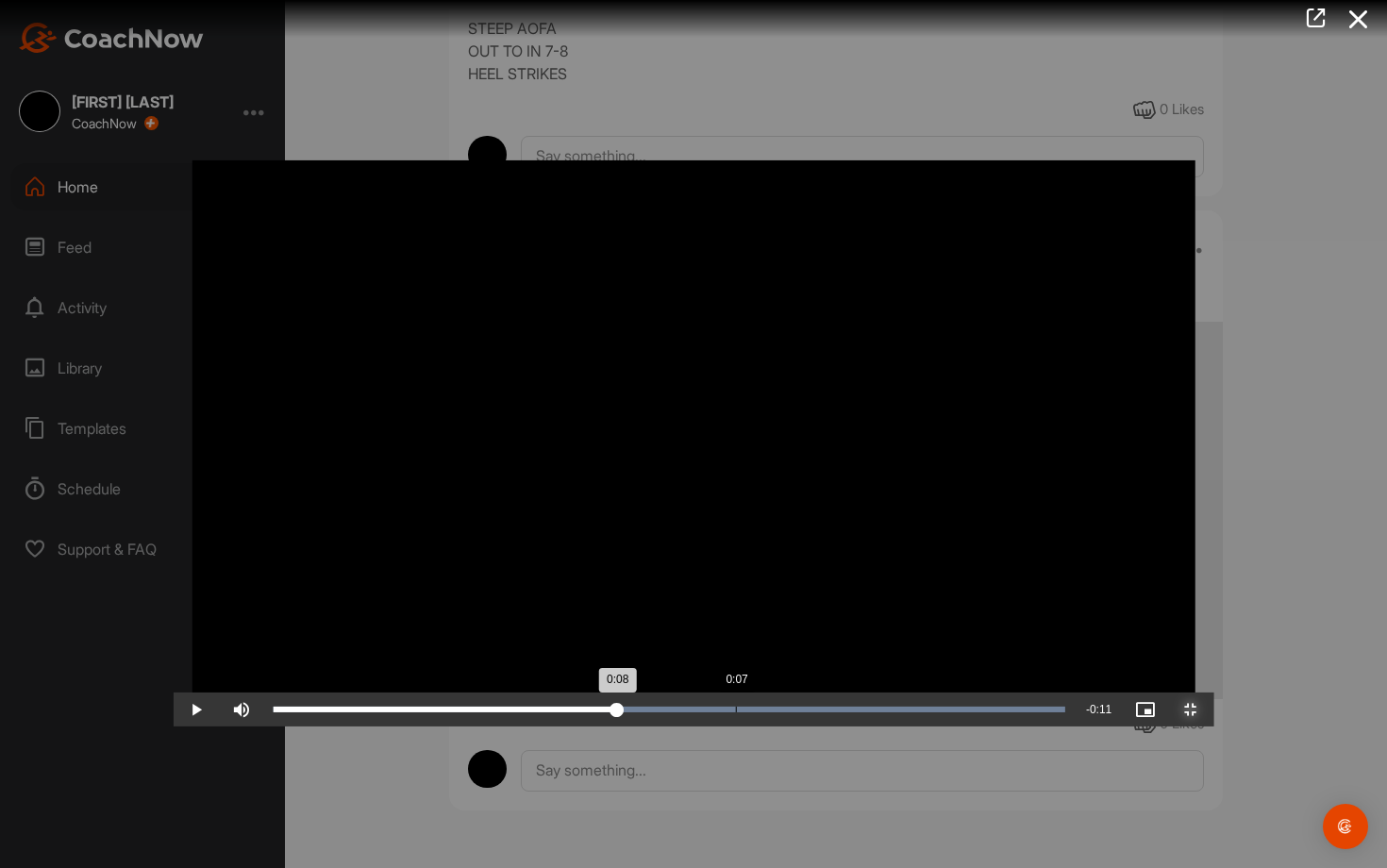 click on "0:07" at bounding box center (736, 709) 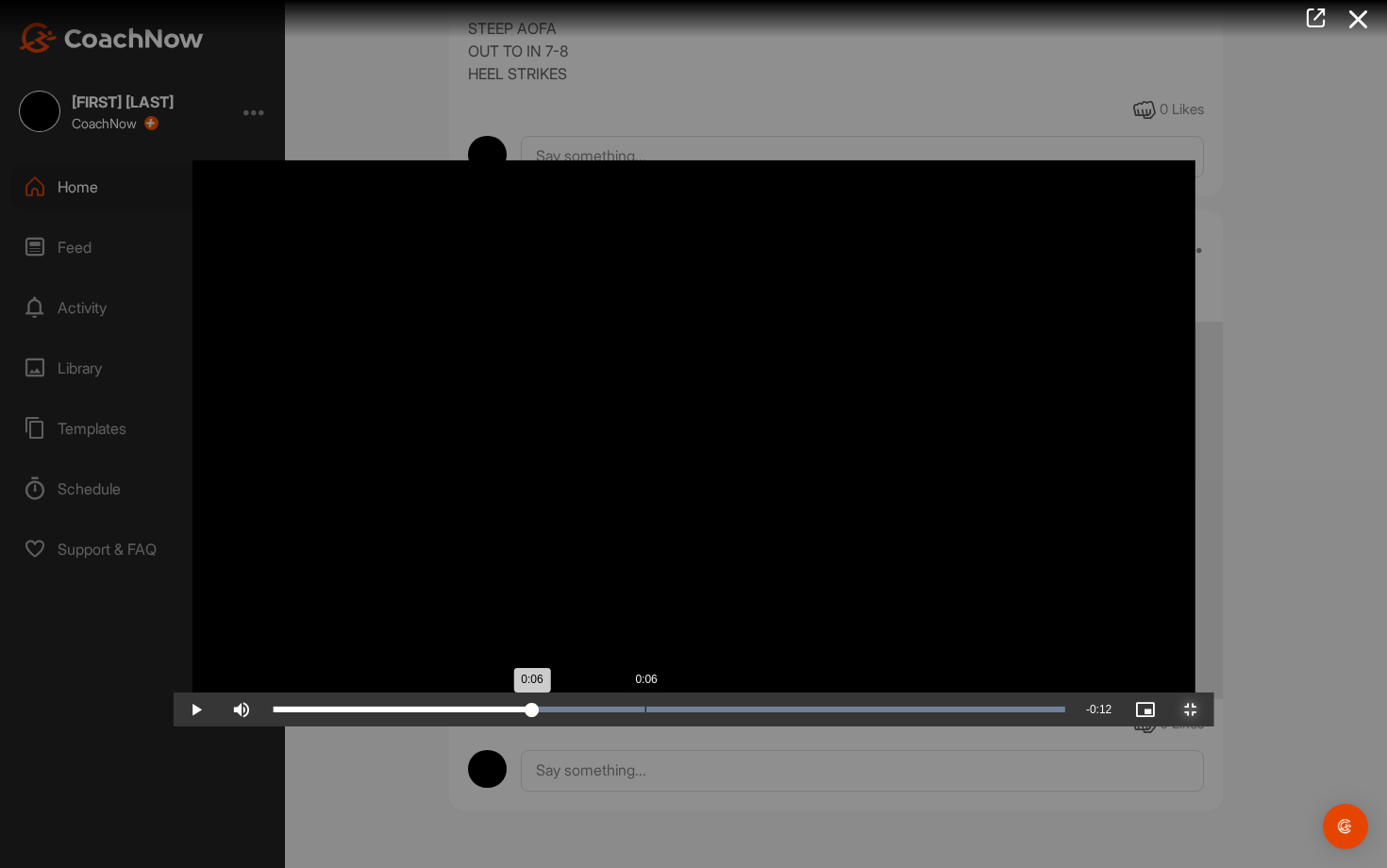 drag, startPoint x: 562, startPoint y: 852, endPoint x: 469, endPoint y: 850, distance: 93.0215 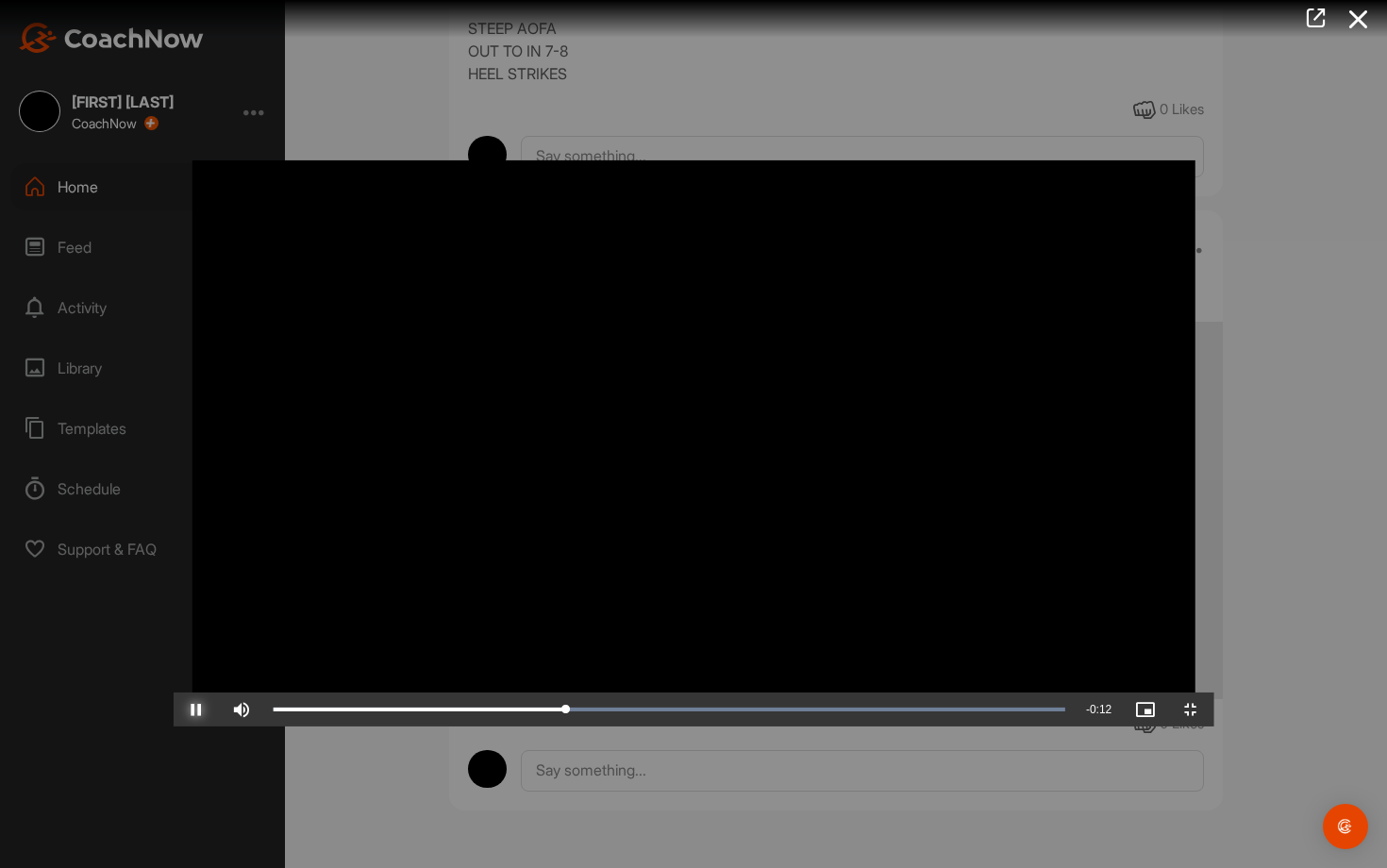 click at bounding box center [196, 709] 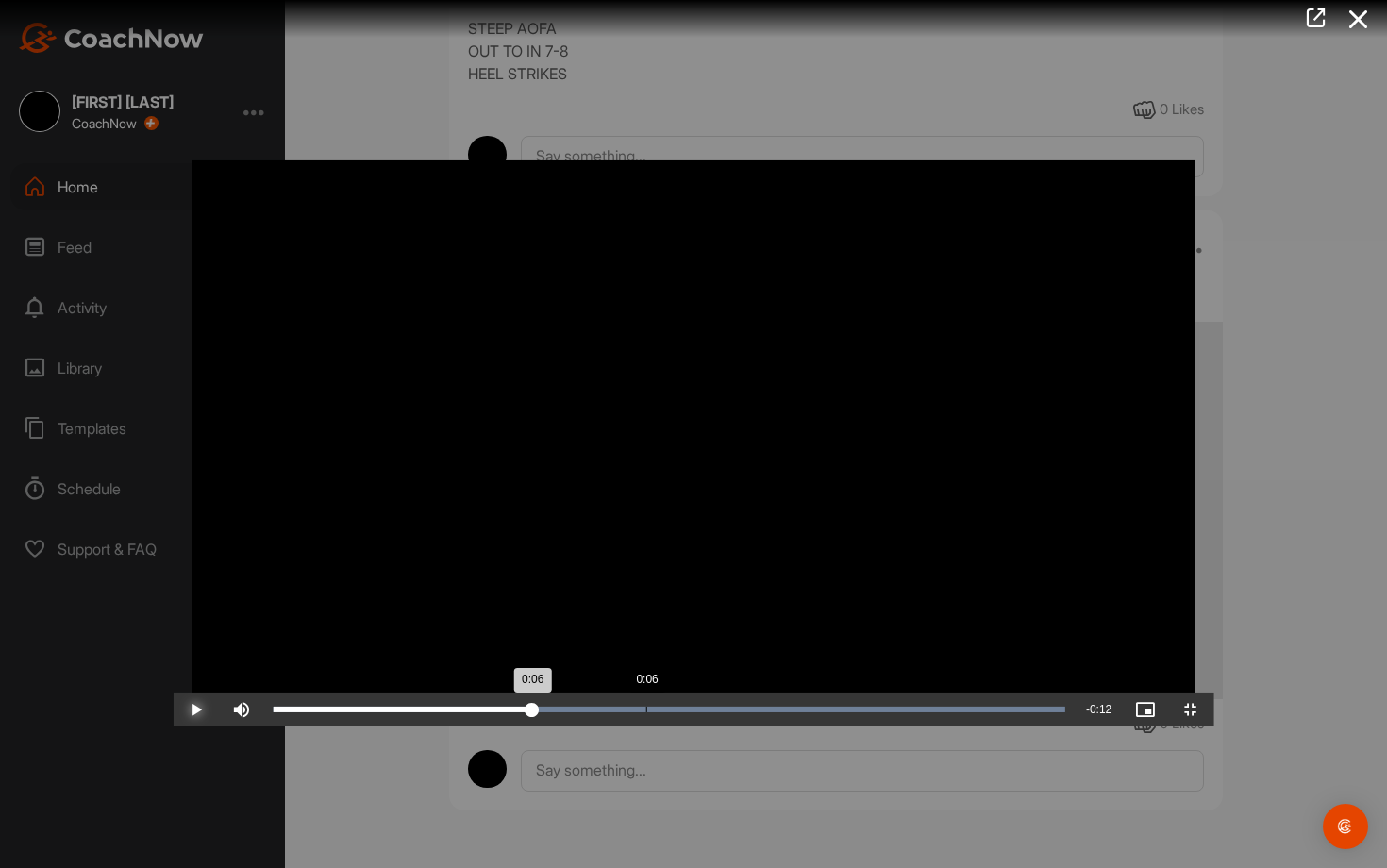 drag, startPoint x: 530, startPoint y: 850, endPoint x: 475, endPoint y: 856, distance: 55.3263 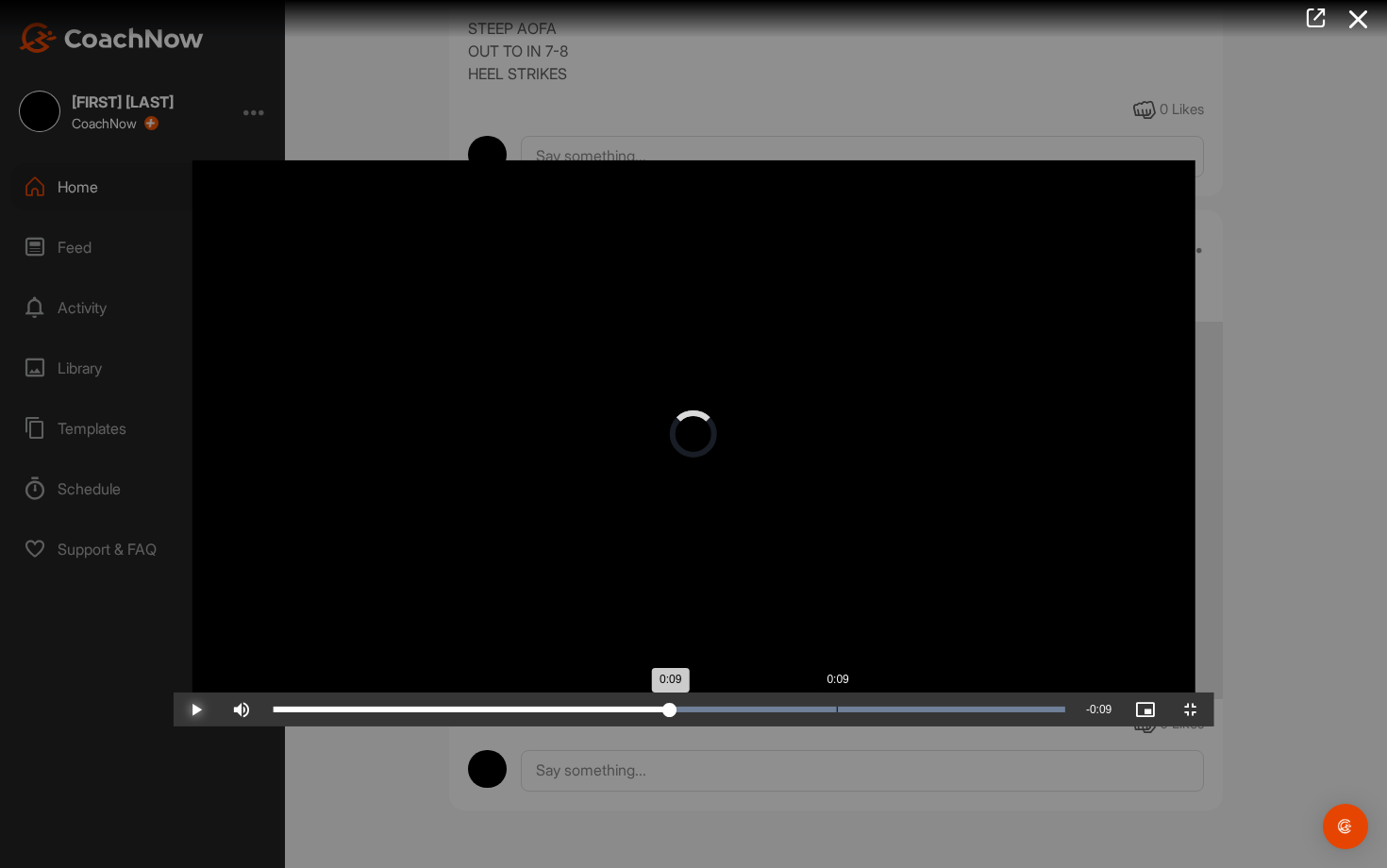 drag, startPoint x: 475, startPoint y: 856, endPoint x: 647, endPoint y: 861, distance: 172.07266 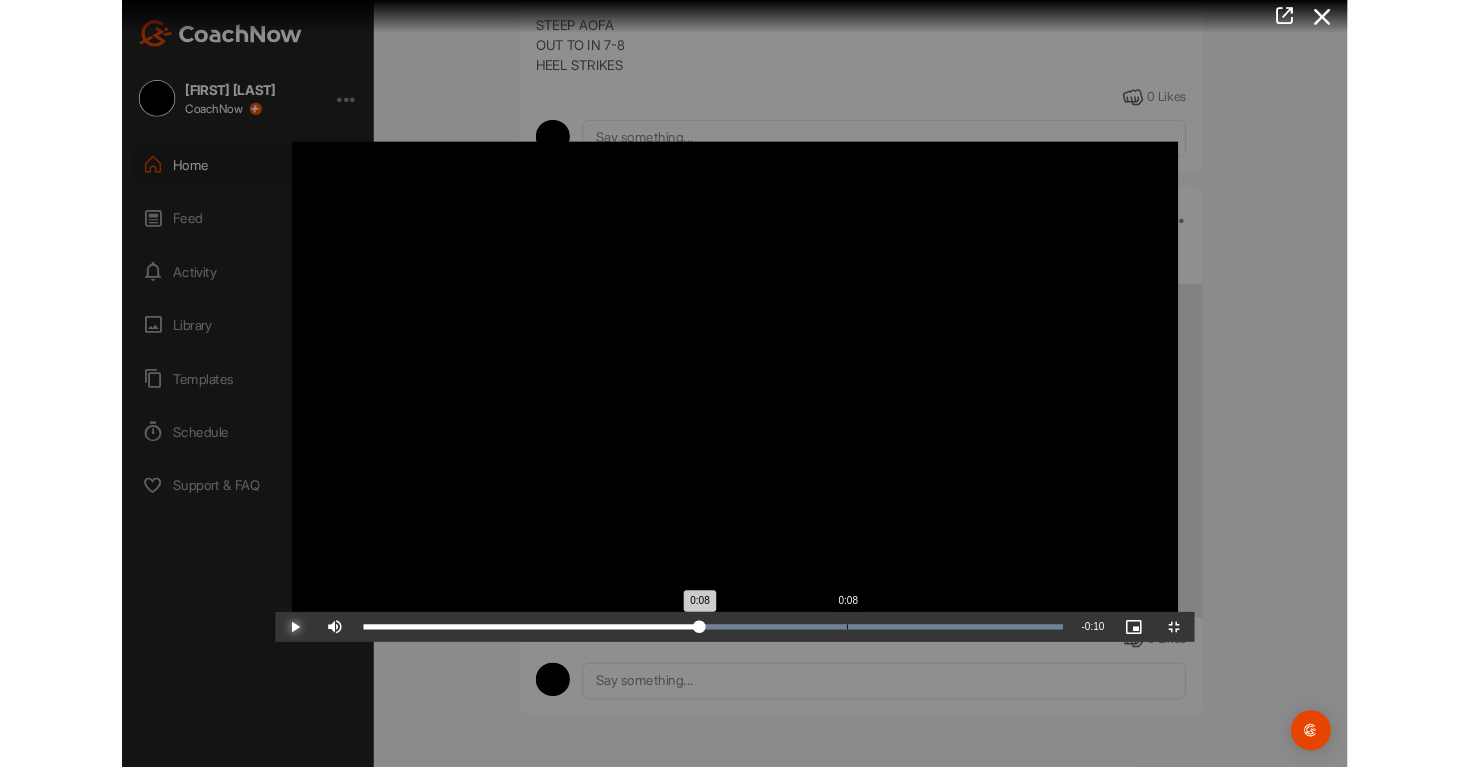 scroll, scrollTop: 495, scrollLeft: 0, axis: vertical 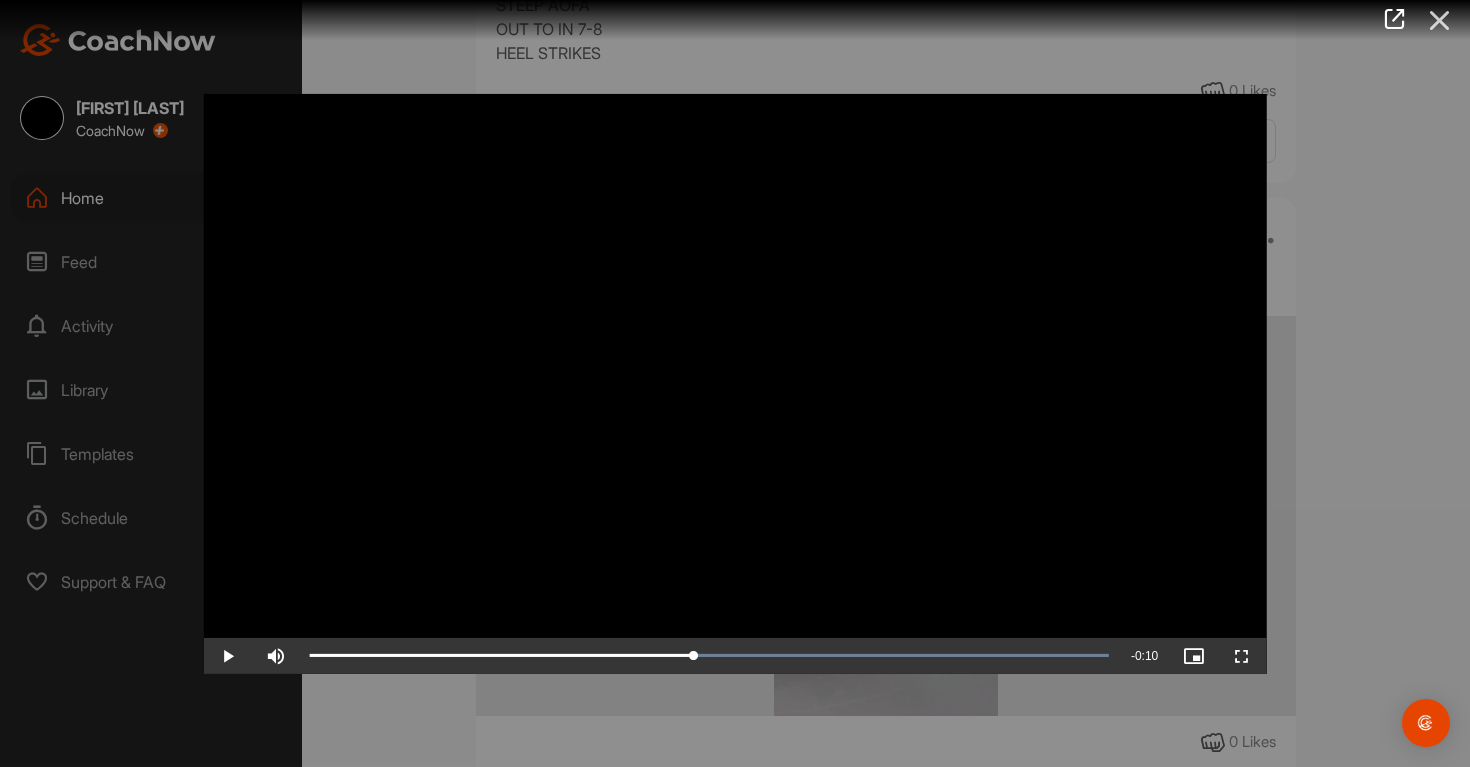 click at bounding box center [1440, 20] 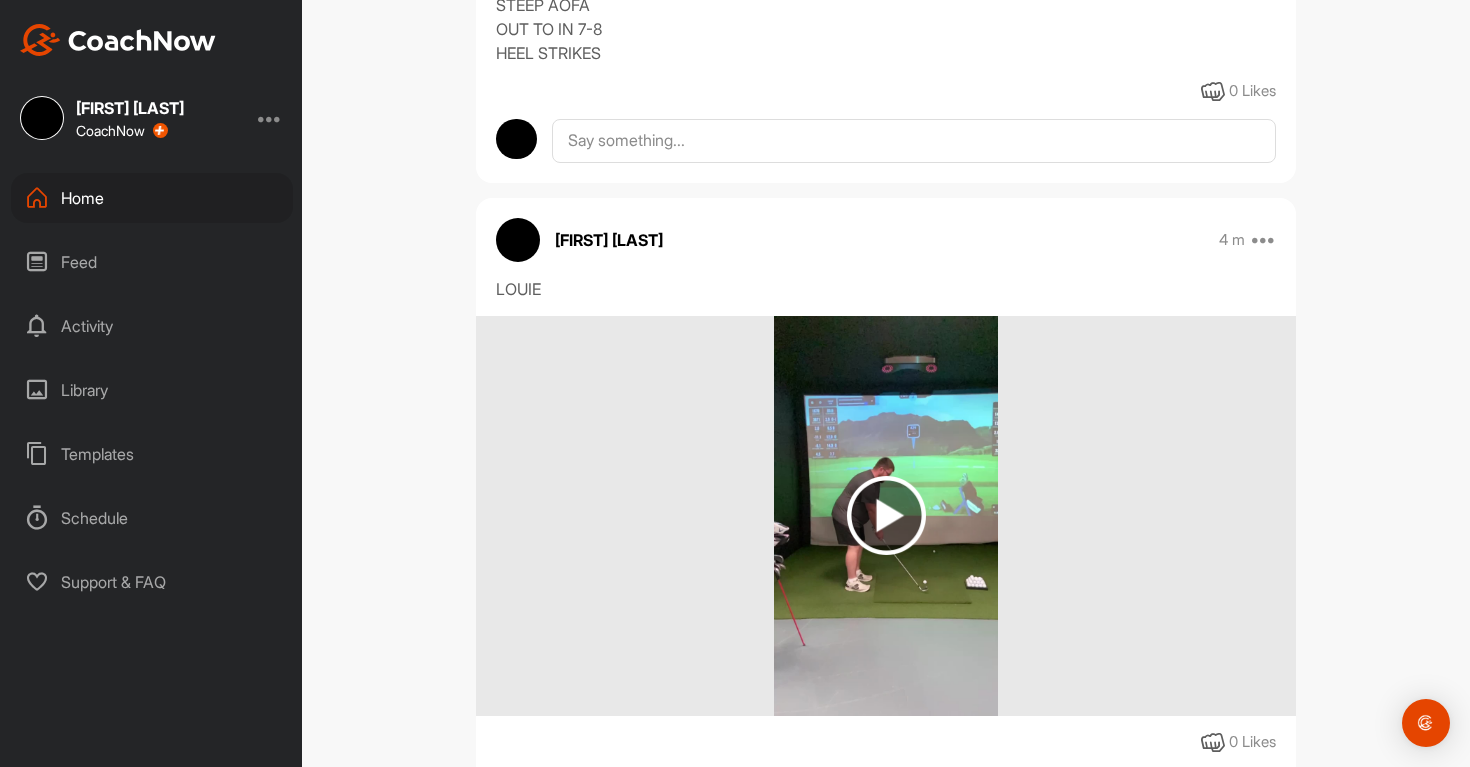 scroll, scrollTop: 0, scrollLeft: 0, axis: both 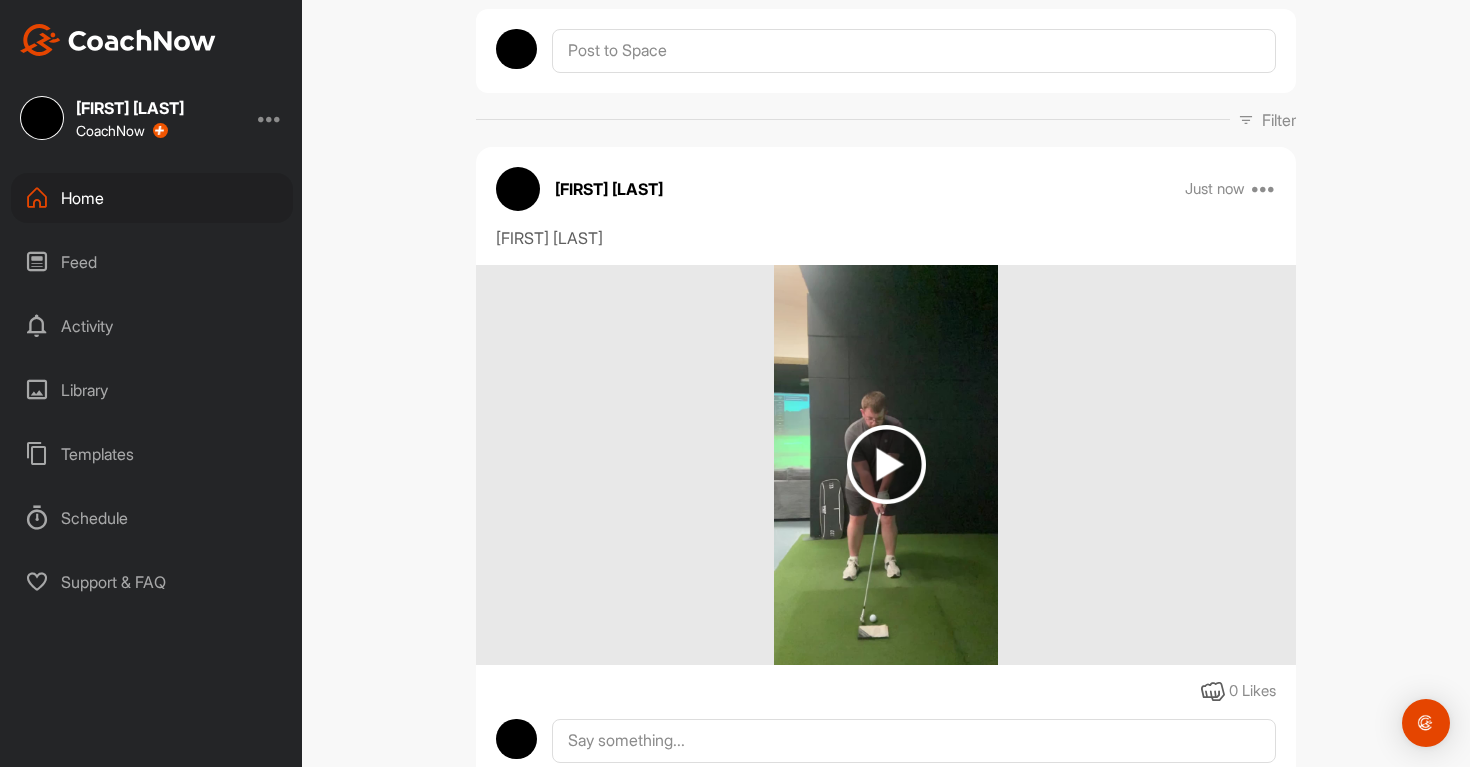 click at bounding box center [886, 464] 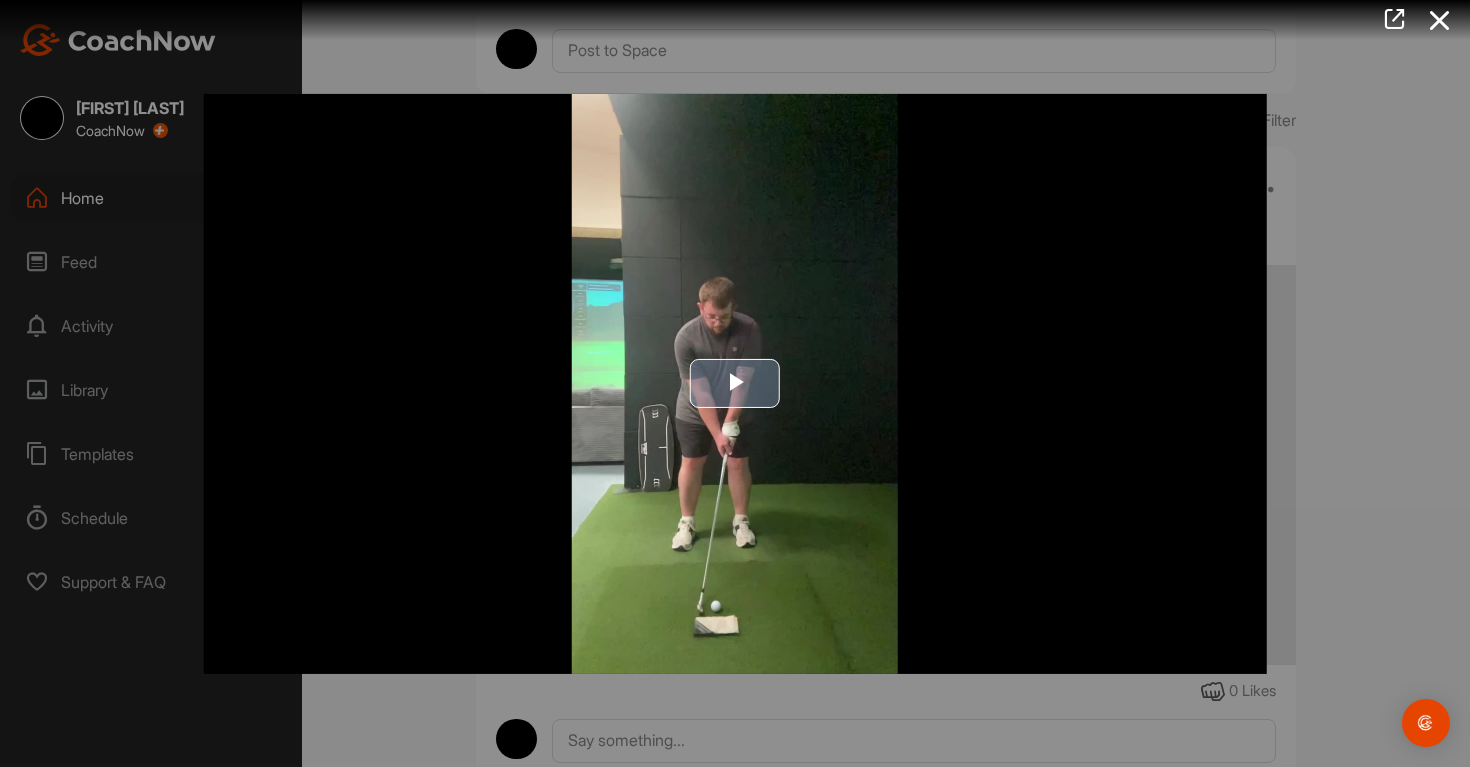click at bounding box center (735, 384) 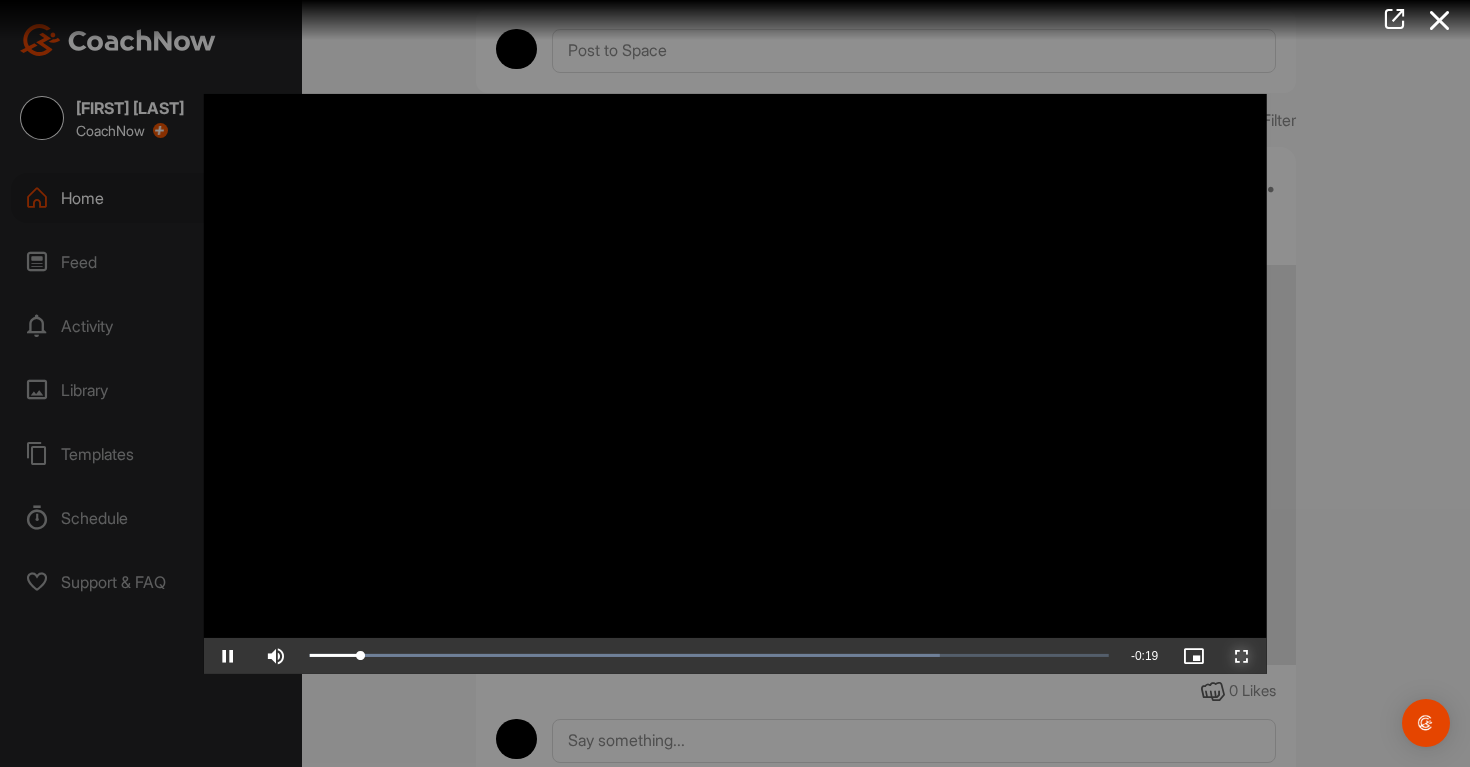 click at bounding box center [1242, 656] 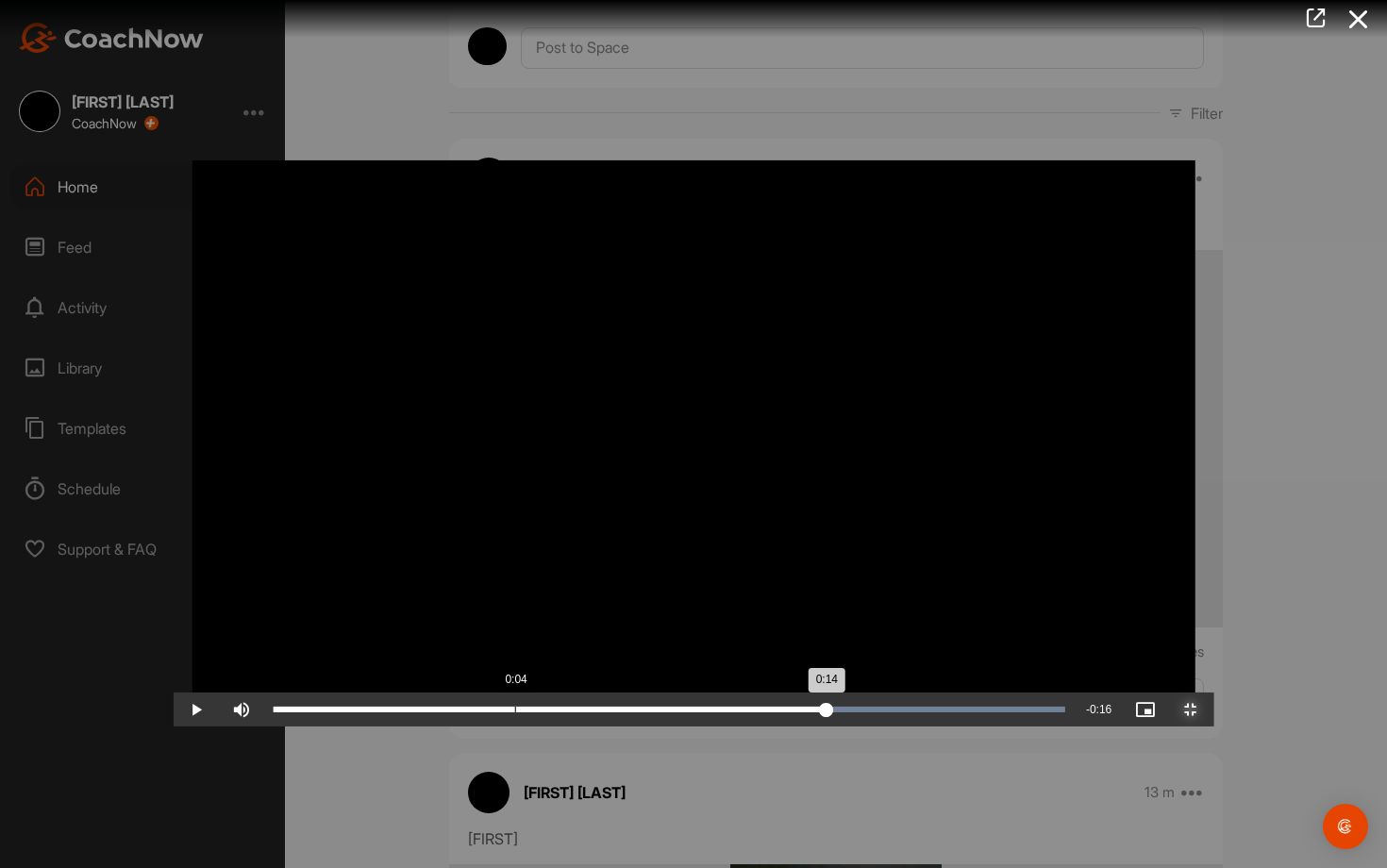 click on "0:04" at bounding box center [515, 709] 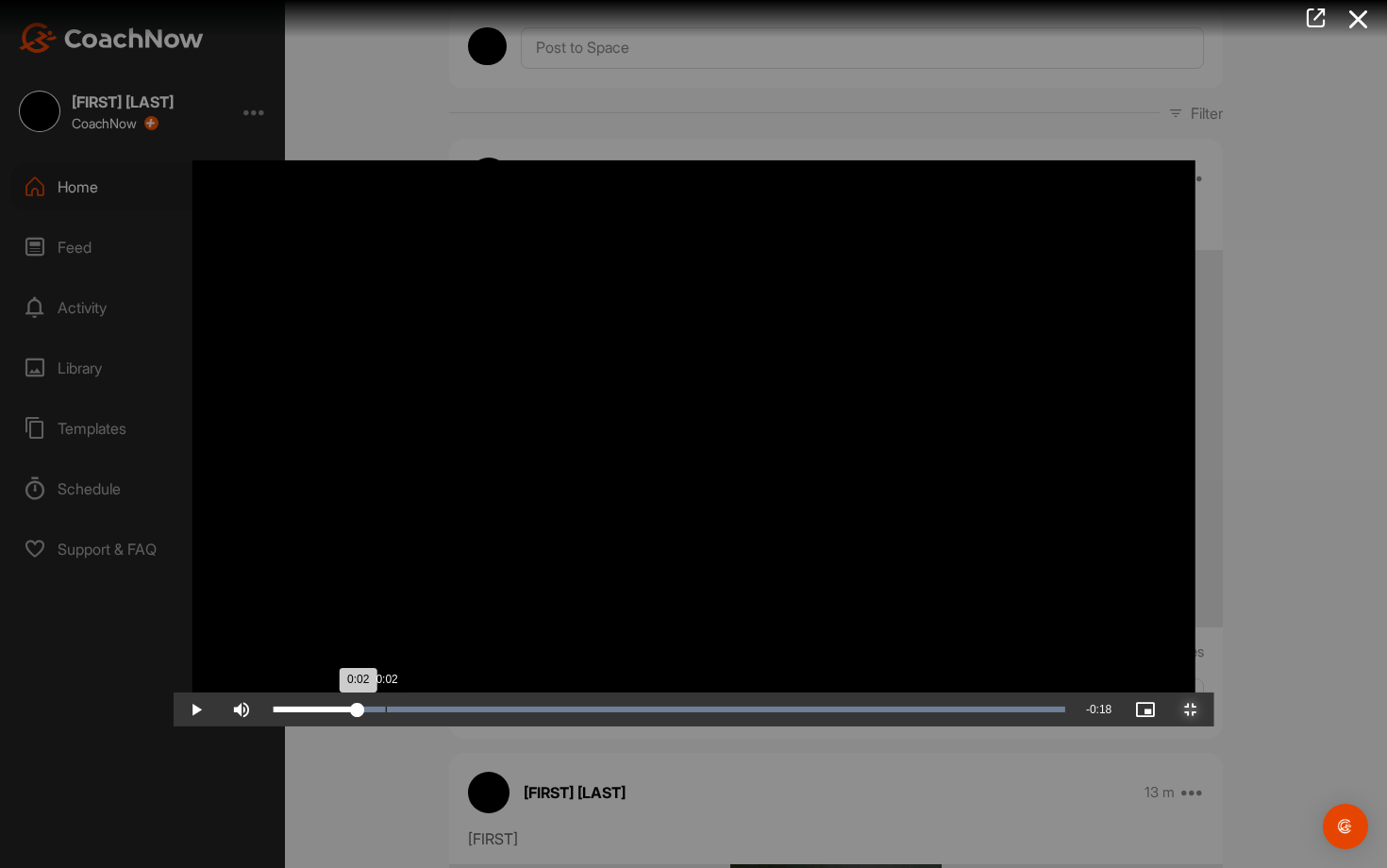 drag, startPoint x: 341, startPoint y: 851, endPoint x: 144, endPoint y: 860, distance: 197.20548 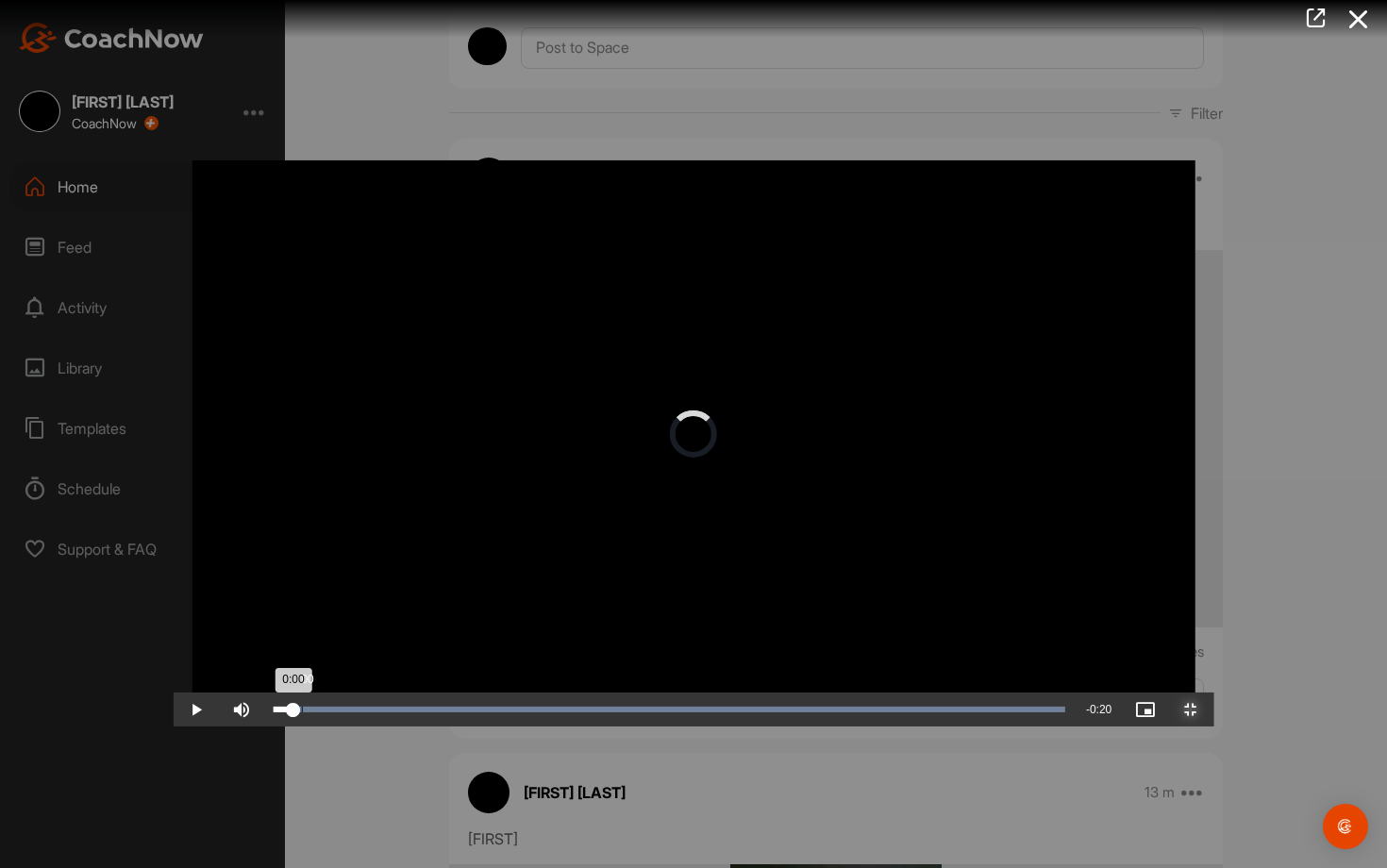 drag, startPoint x: 128, startPoint y: 860, endPoint x: 98, endPoint y: 859, distance: 30.01666 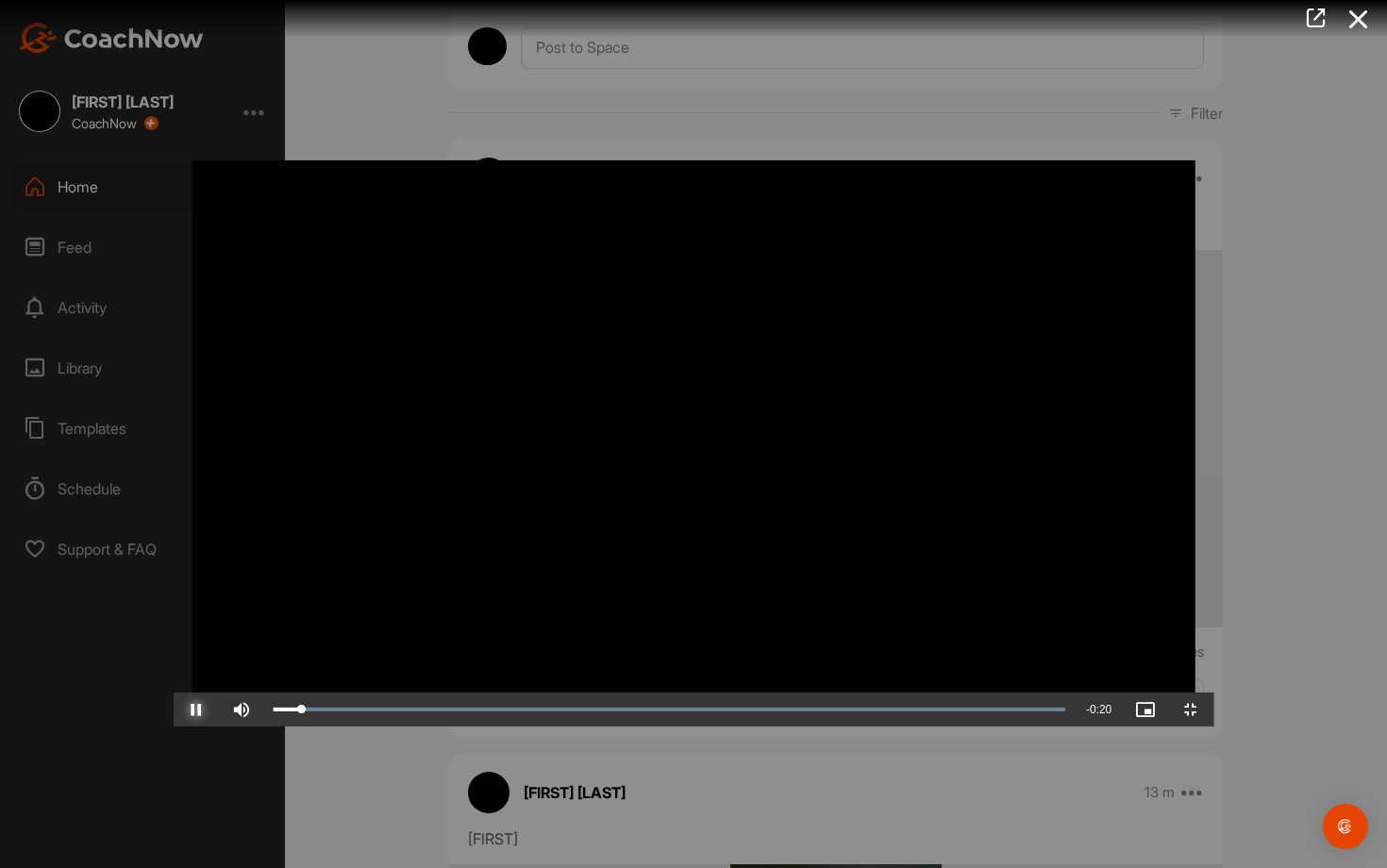 click at bounding box center [196, 709] 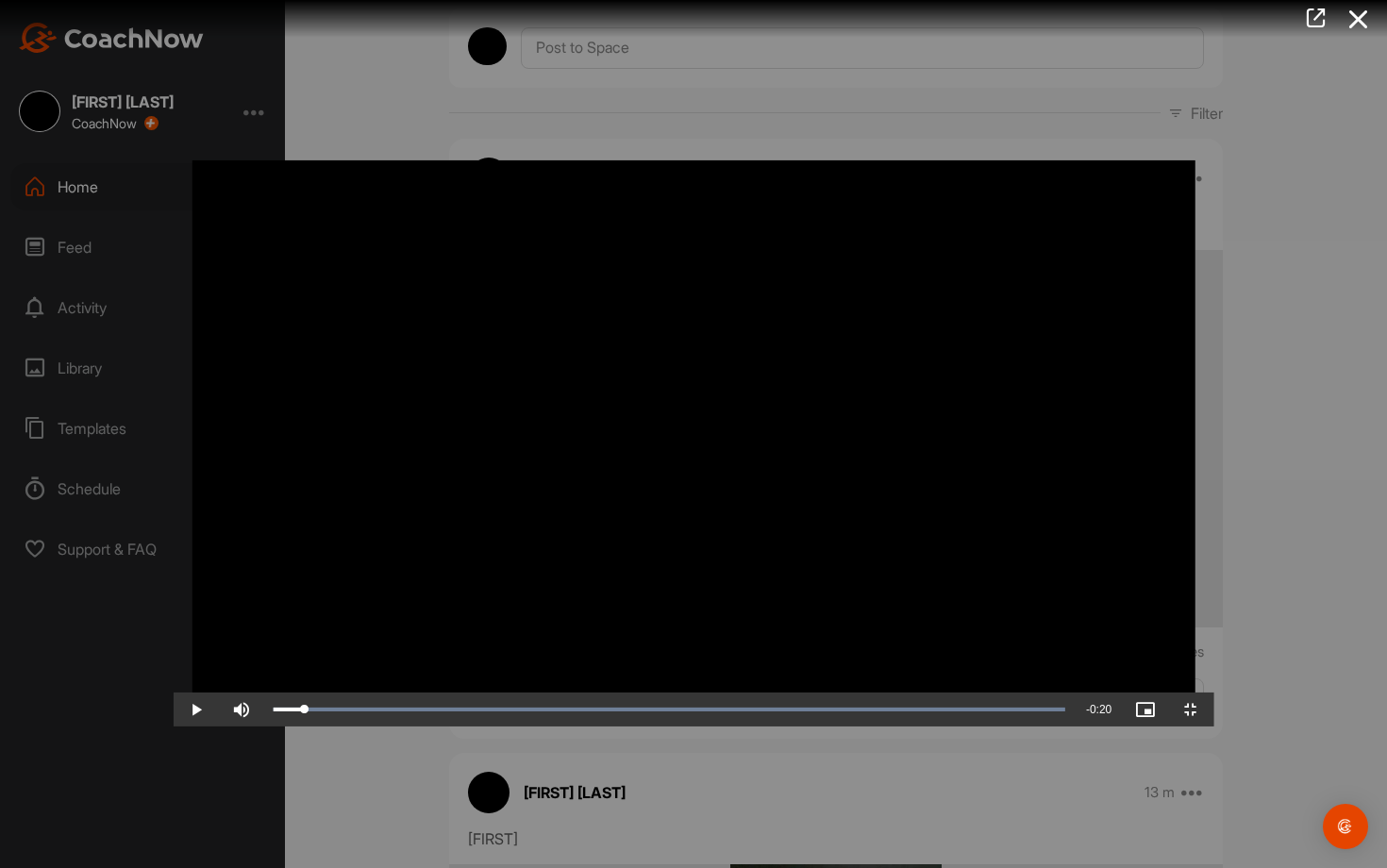 drag, startPoint x: 663, startPoint y: 774, endPoint x: 665, endPoint y: 763, distance: 11.18034 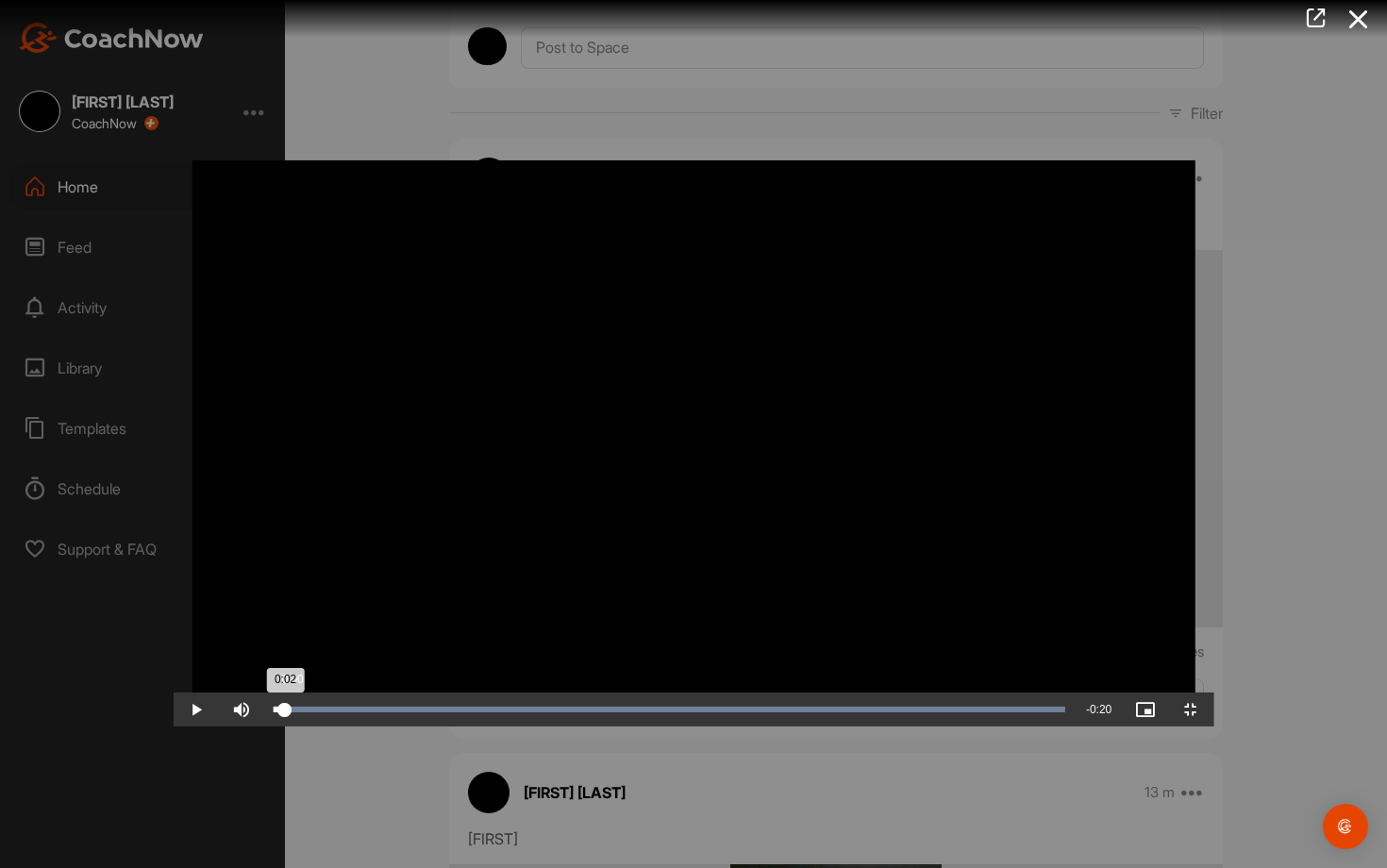 click on "Loaded :  100.00% 0:00 0:02" at bounding box center [669, 709] 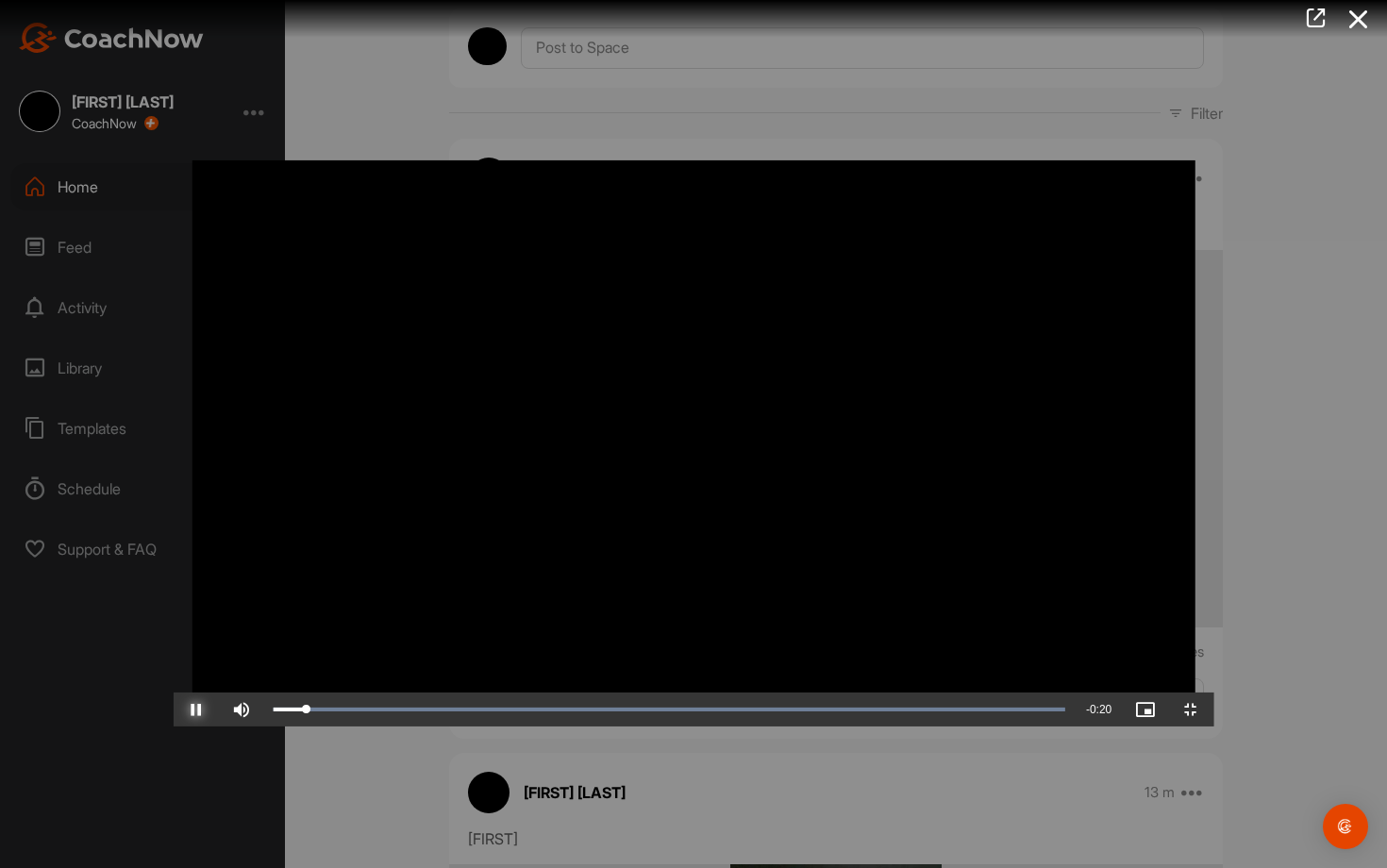 click at bounding box center (196, 709) 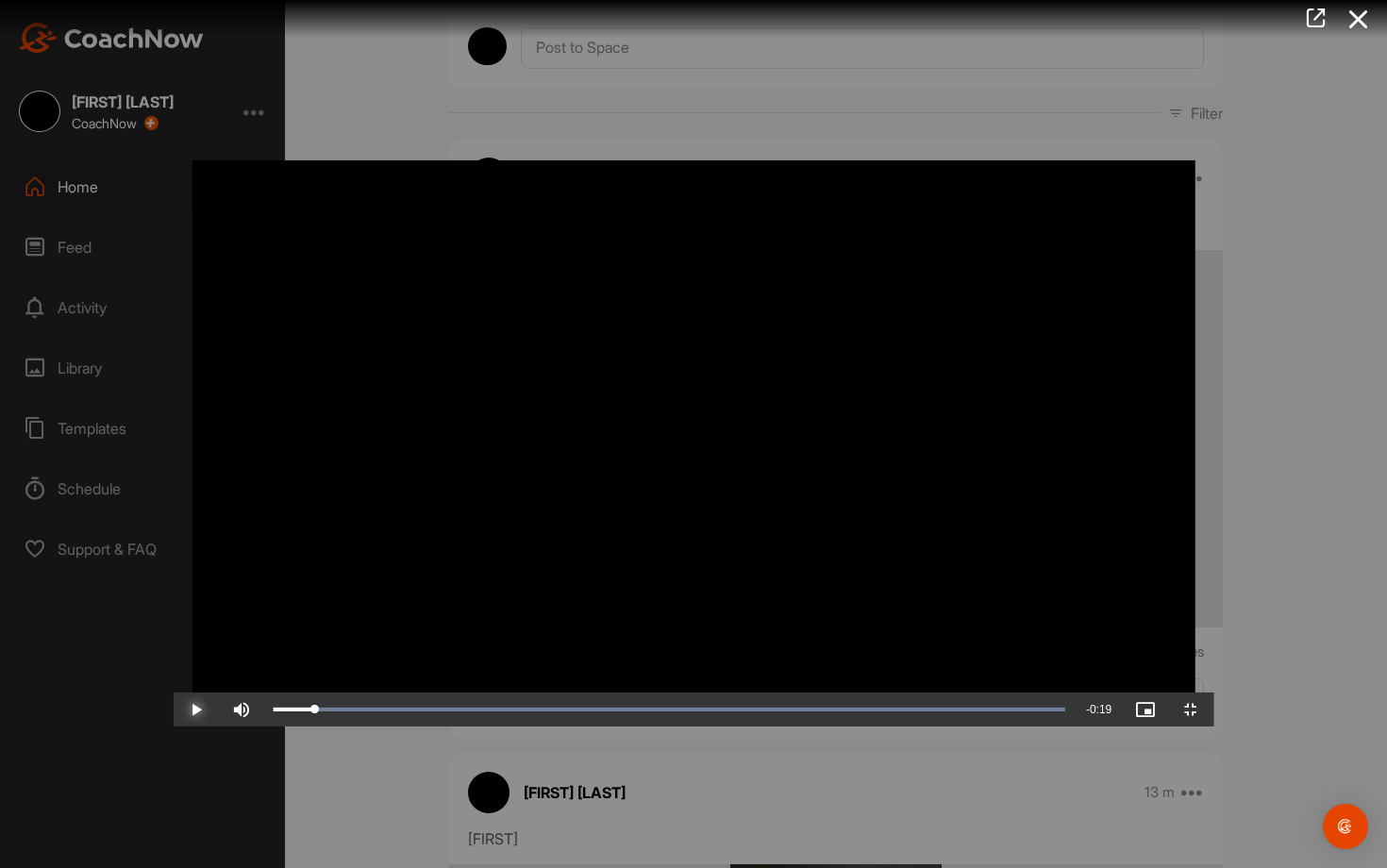 click at bounding box center (196, 709) 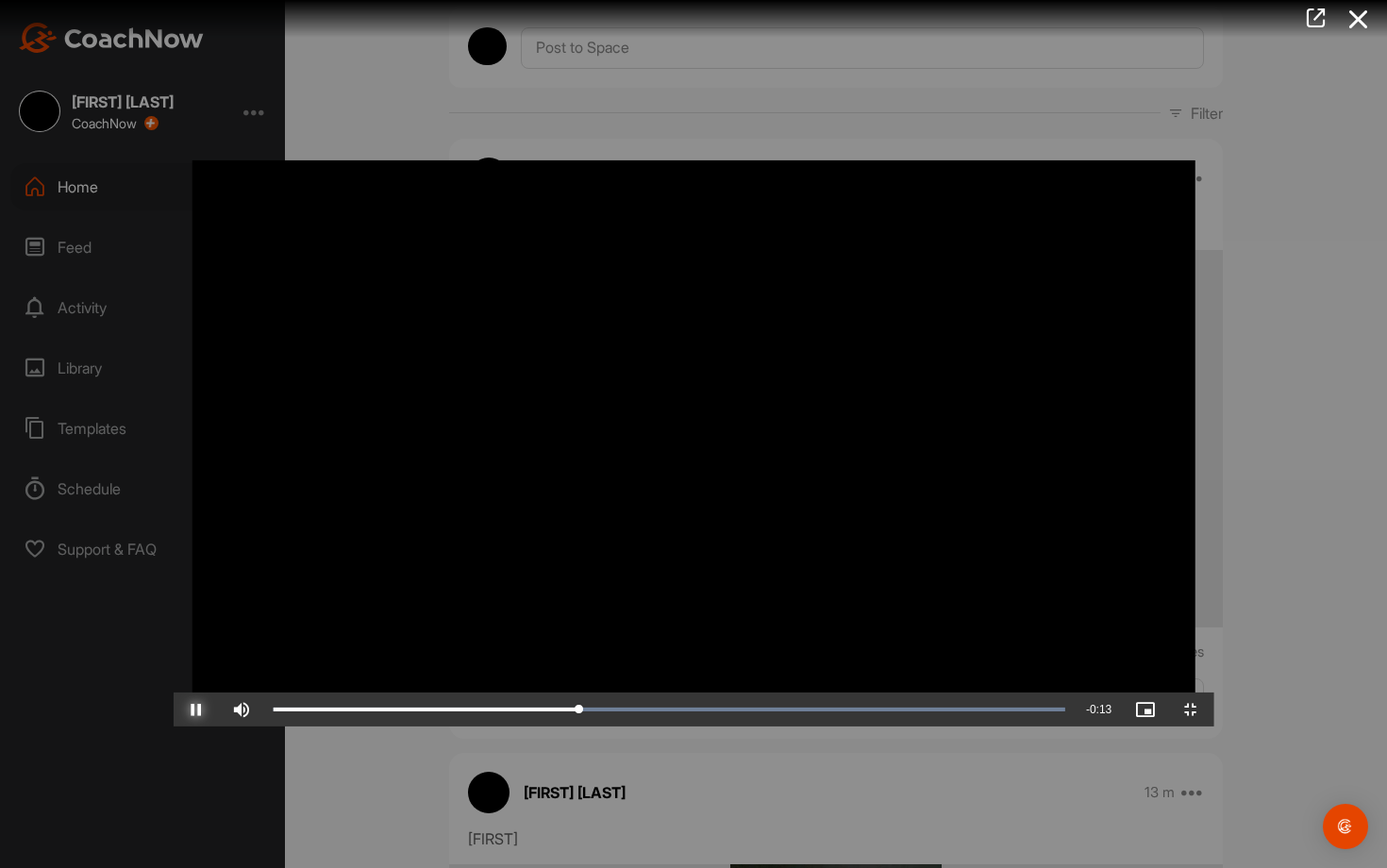 click at bounding box center [196, 709] 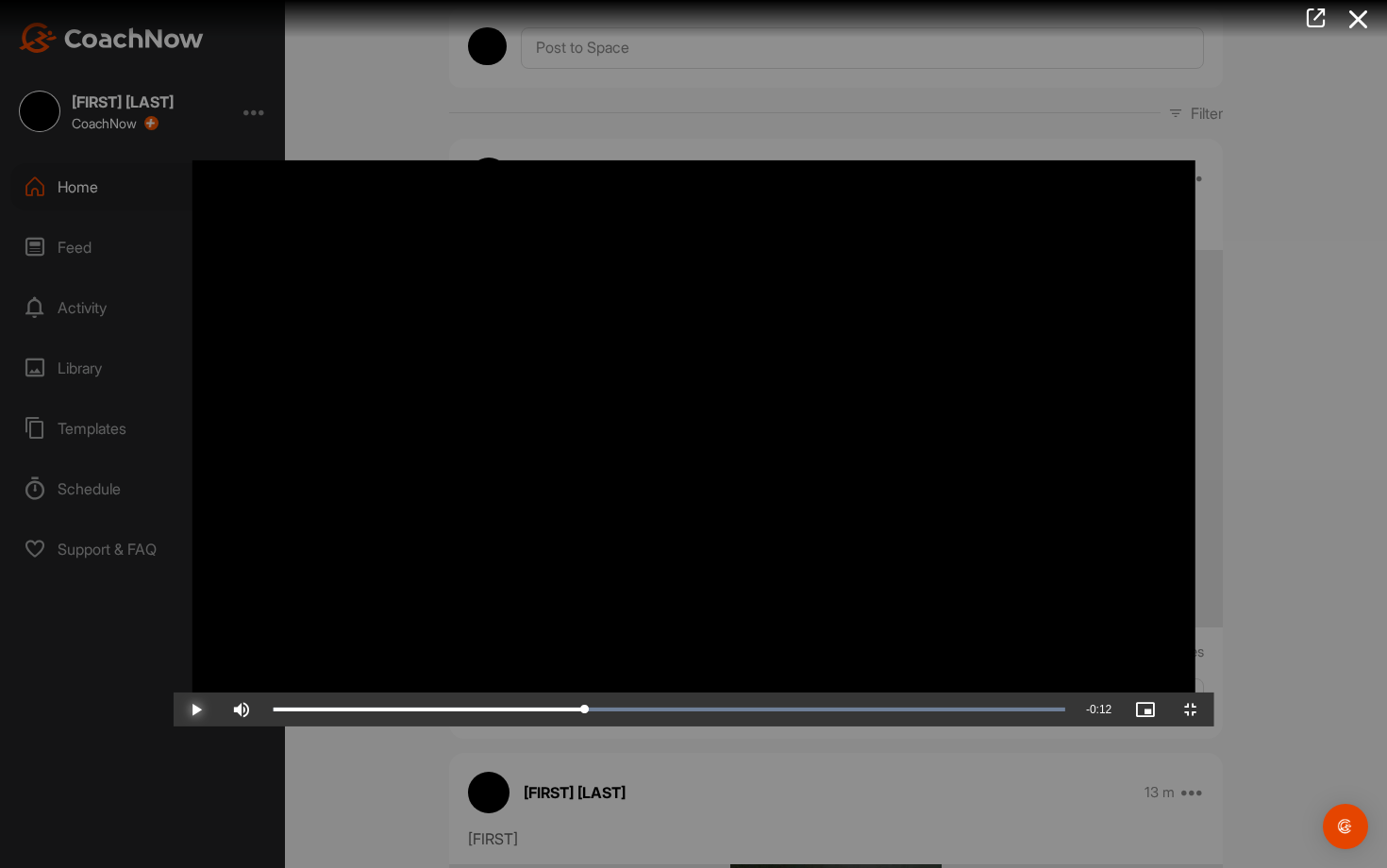 click at bounding box center (196, 709) 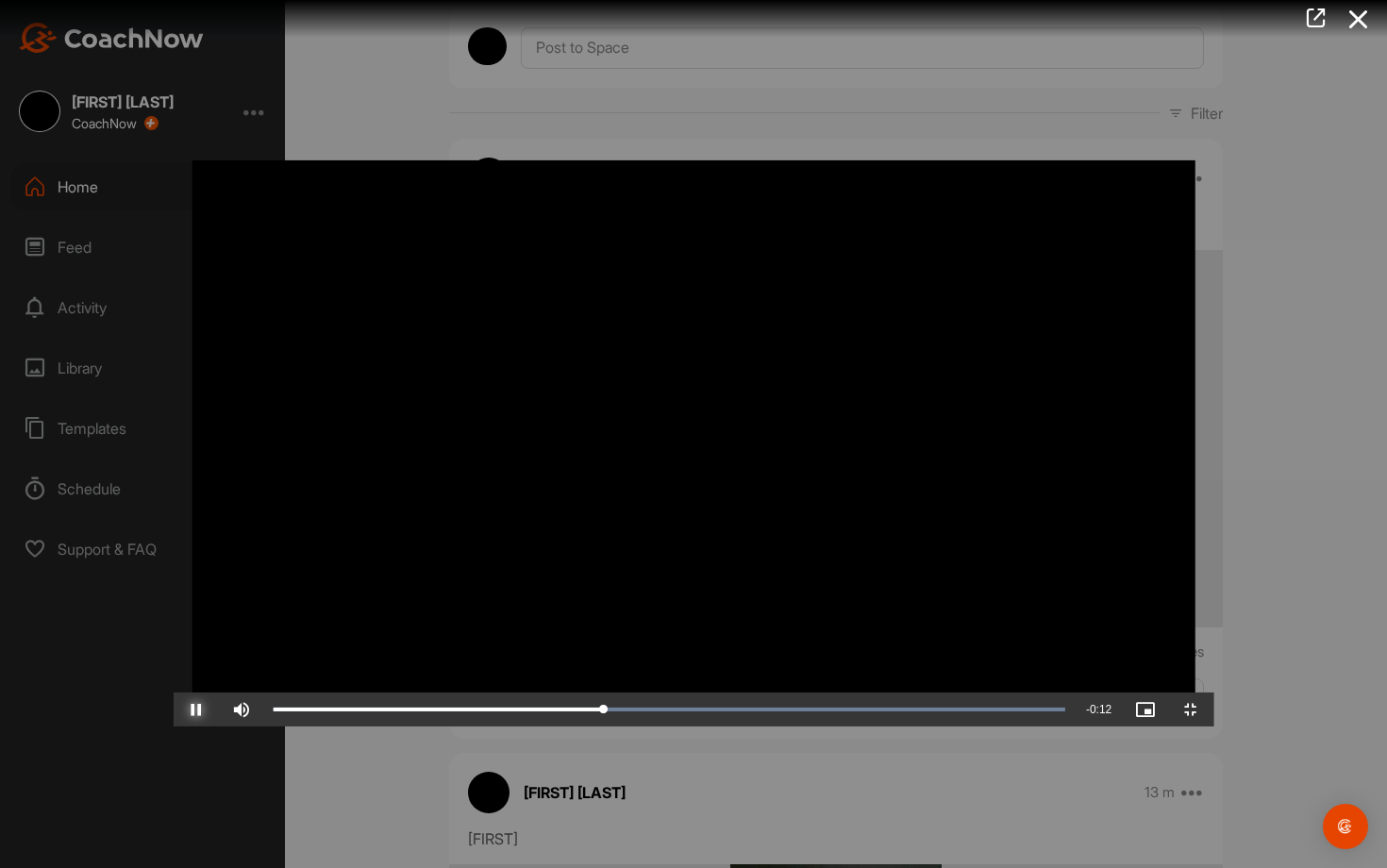 click at bounding box center [196, 709] 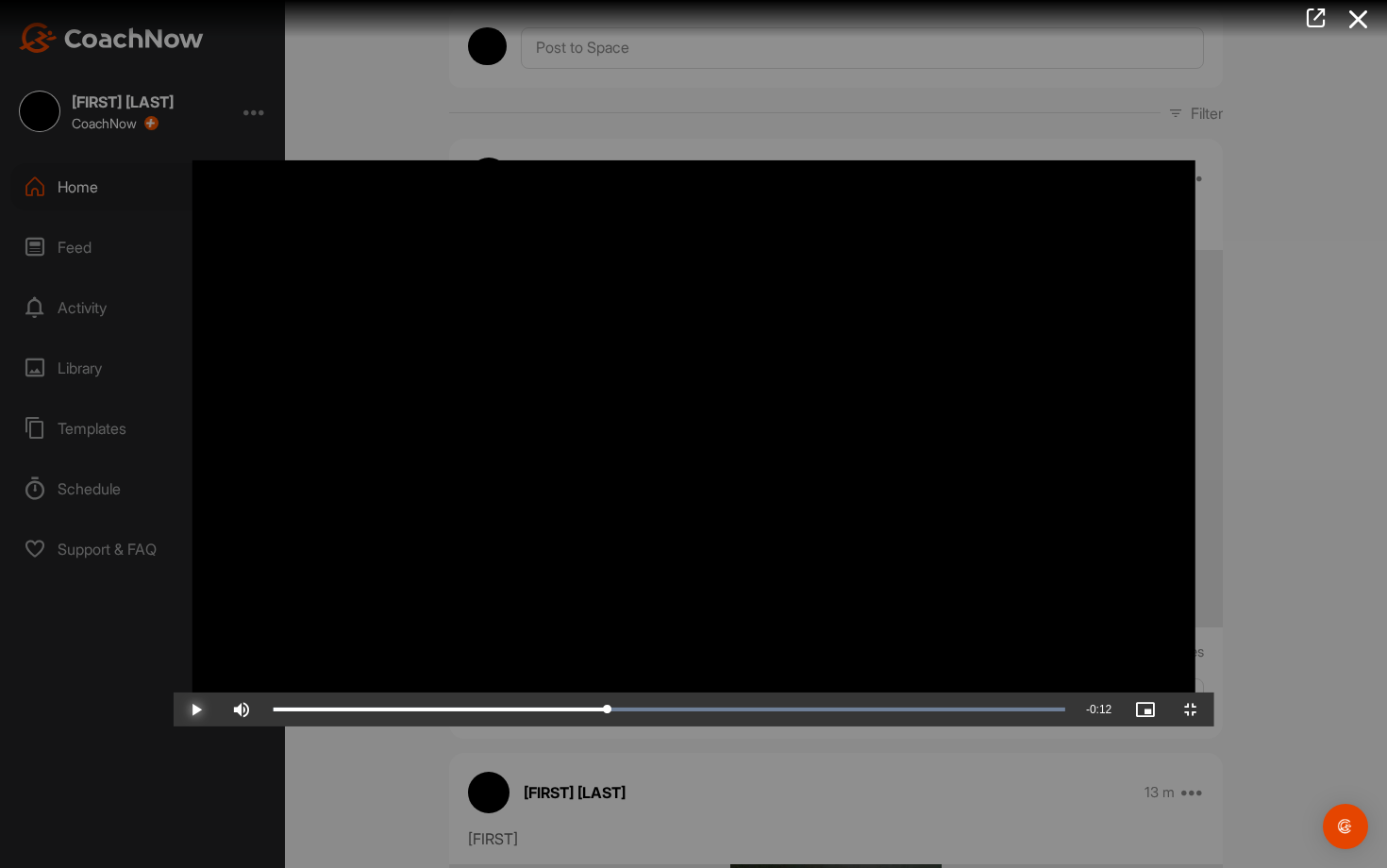 click at bounding box center (196, 709) 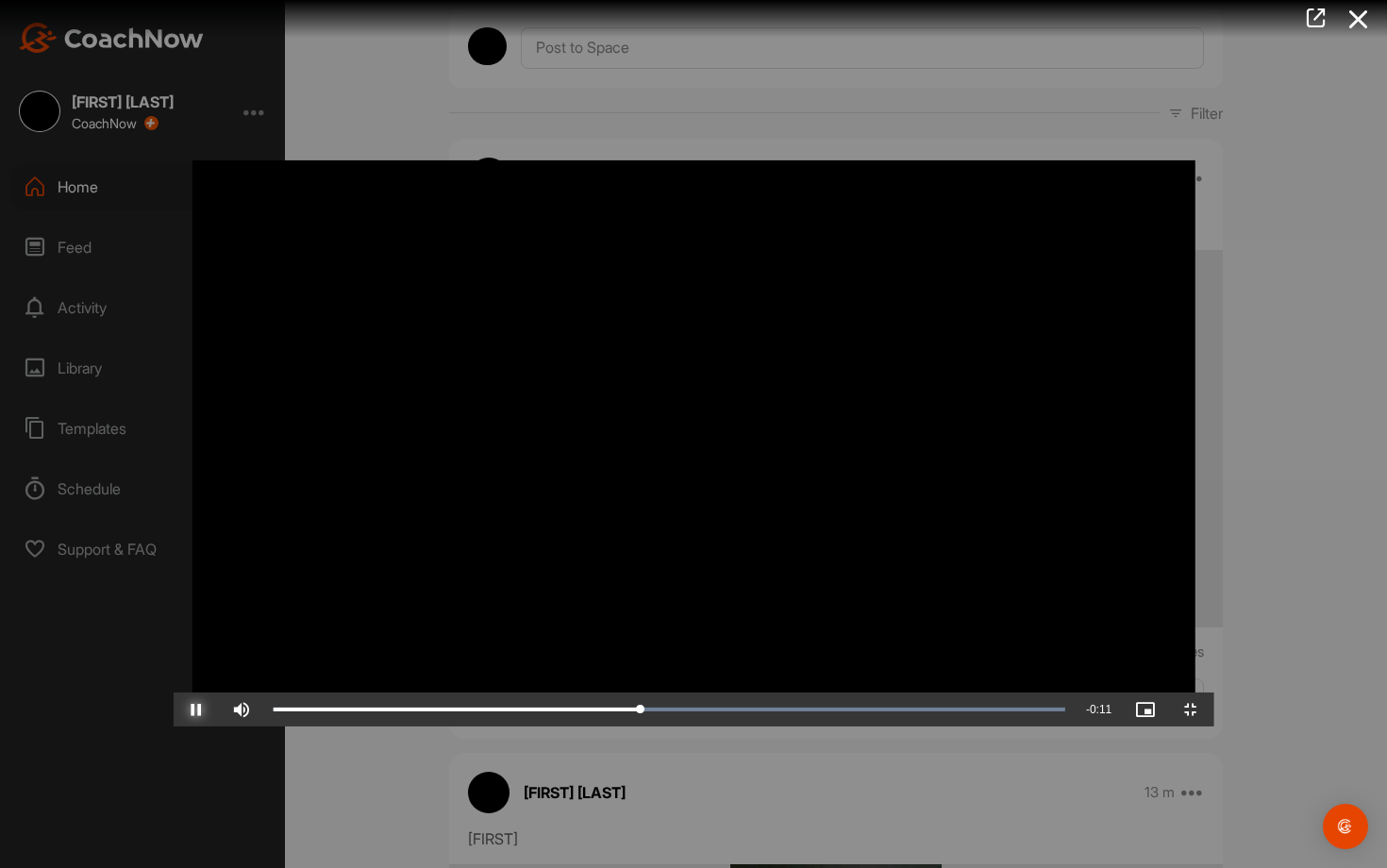 click at bounding box center [196, 709] 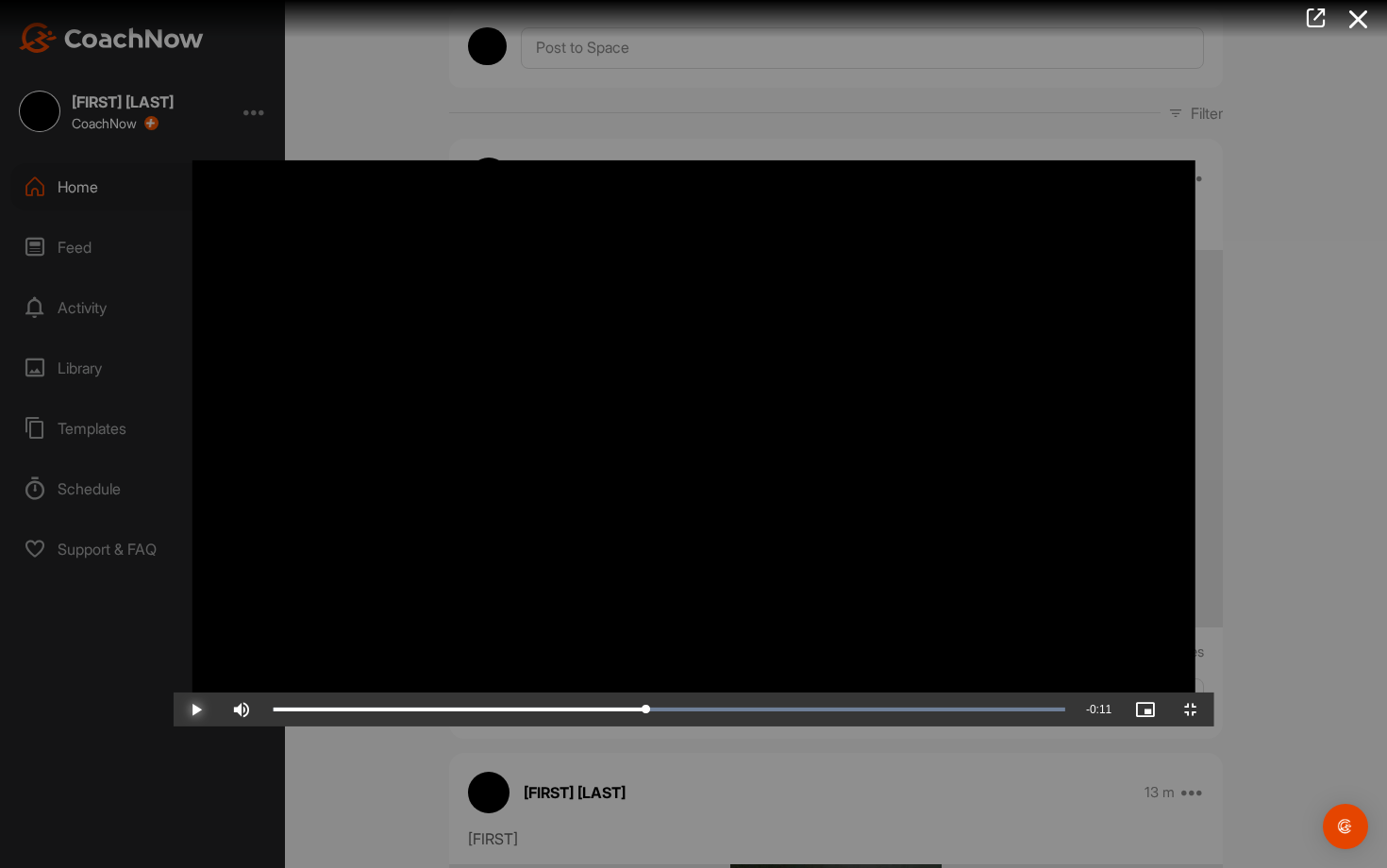 click at bounding box center (196, 709) 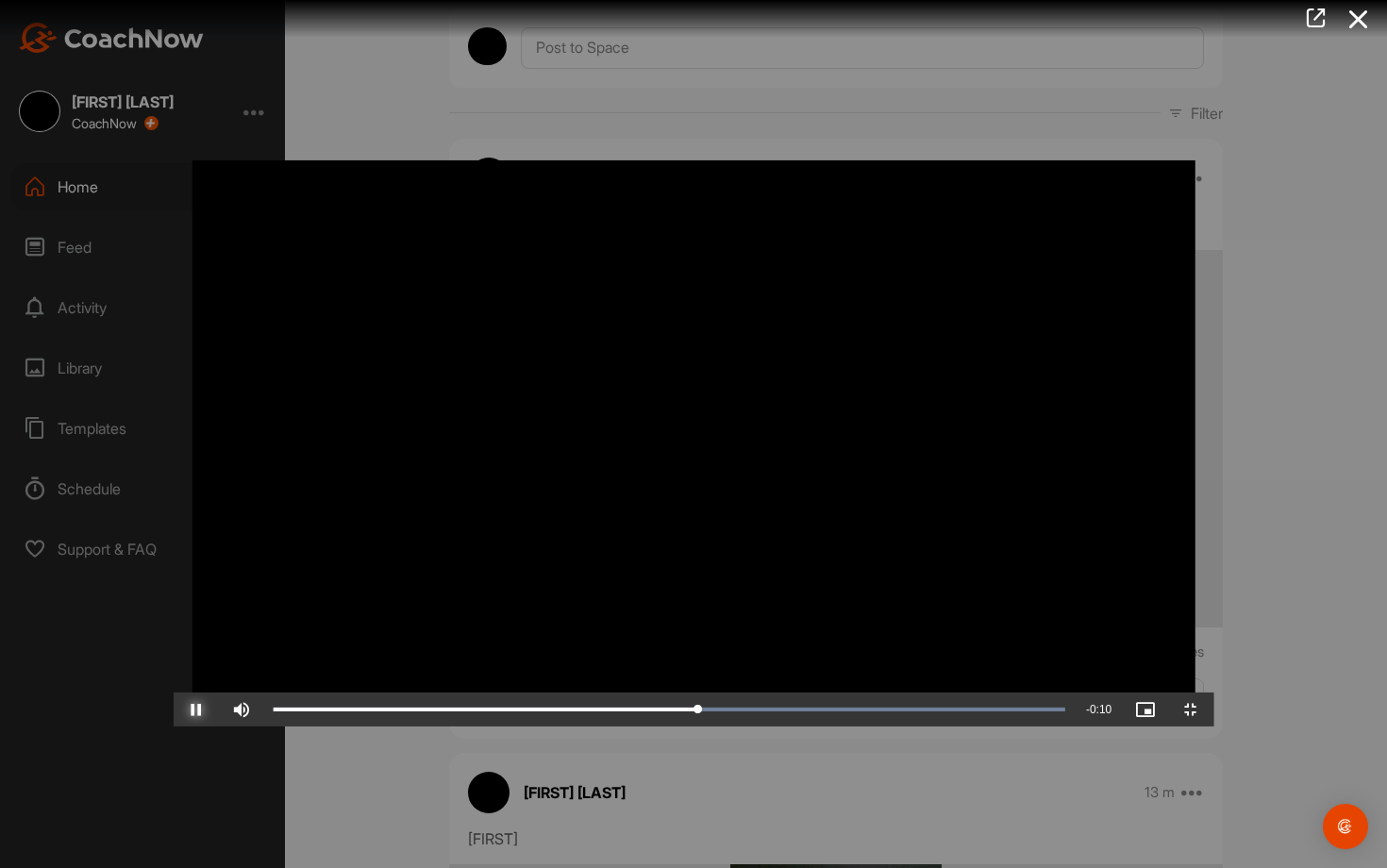 click at bounding box center (196, 709) 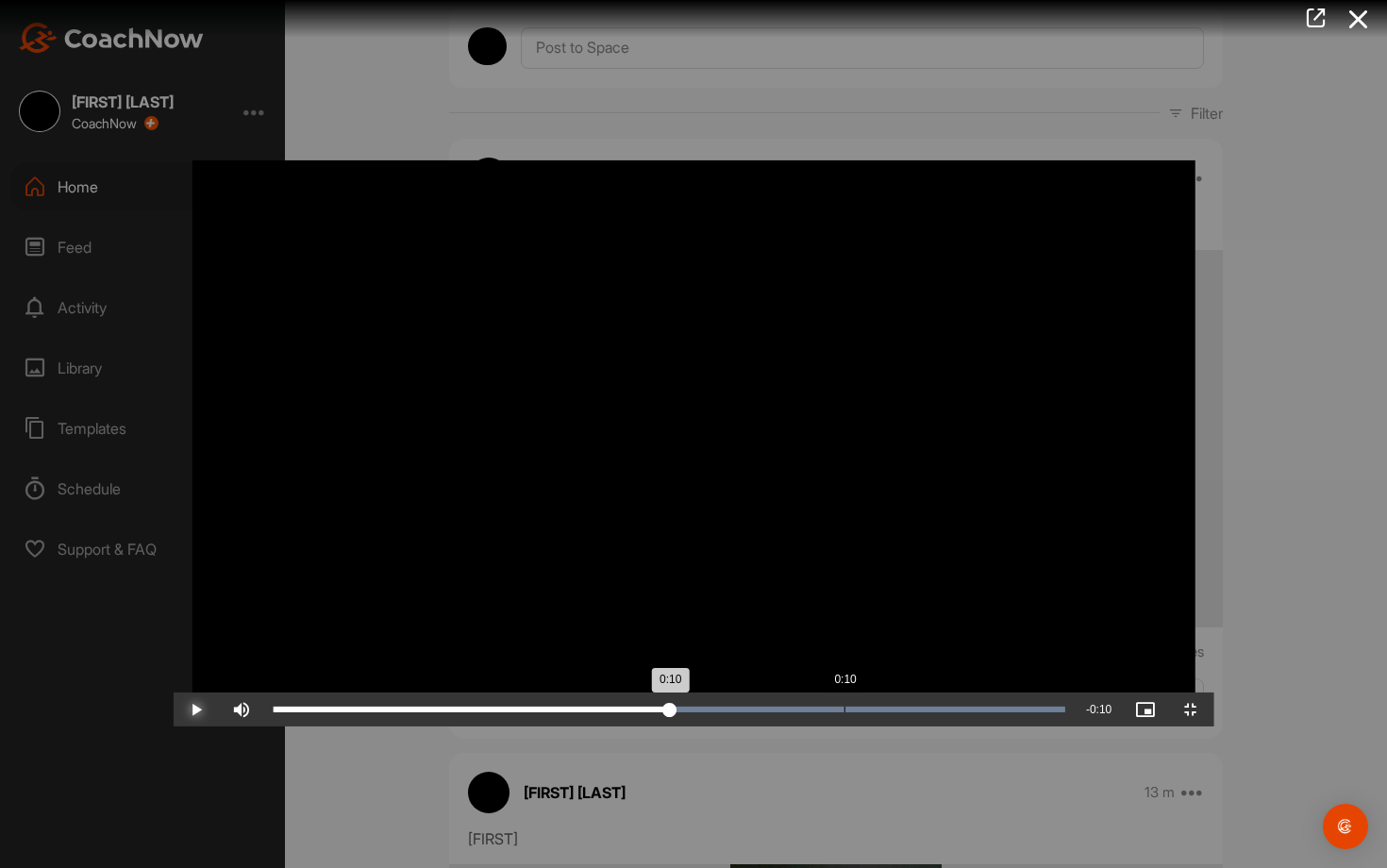 drag, startPoint x: 716, startPoint y: 854, endPoint x: 673, endPoint y: 849, distance: 43.289722 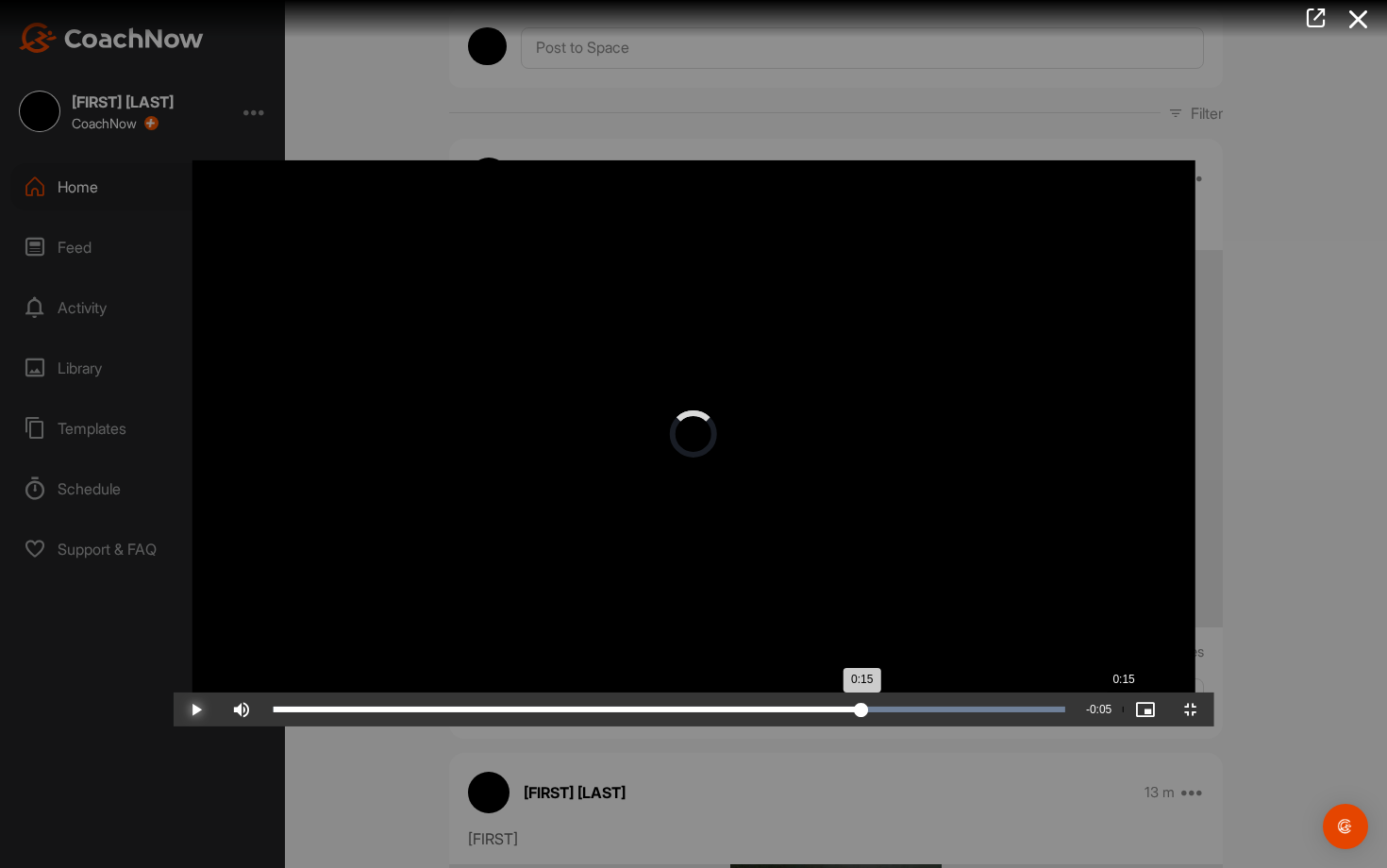 drag, startPoint x: 673, startPoint y: 849, endPoint x: 960, endPoint y: 836, distance: 287.2943 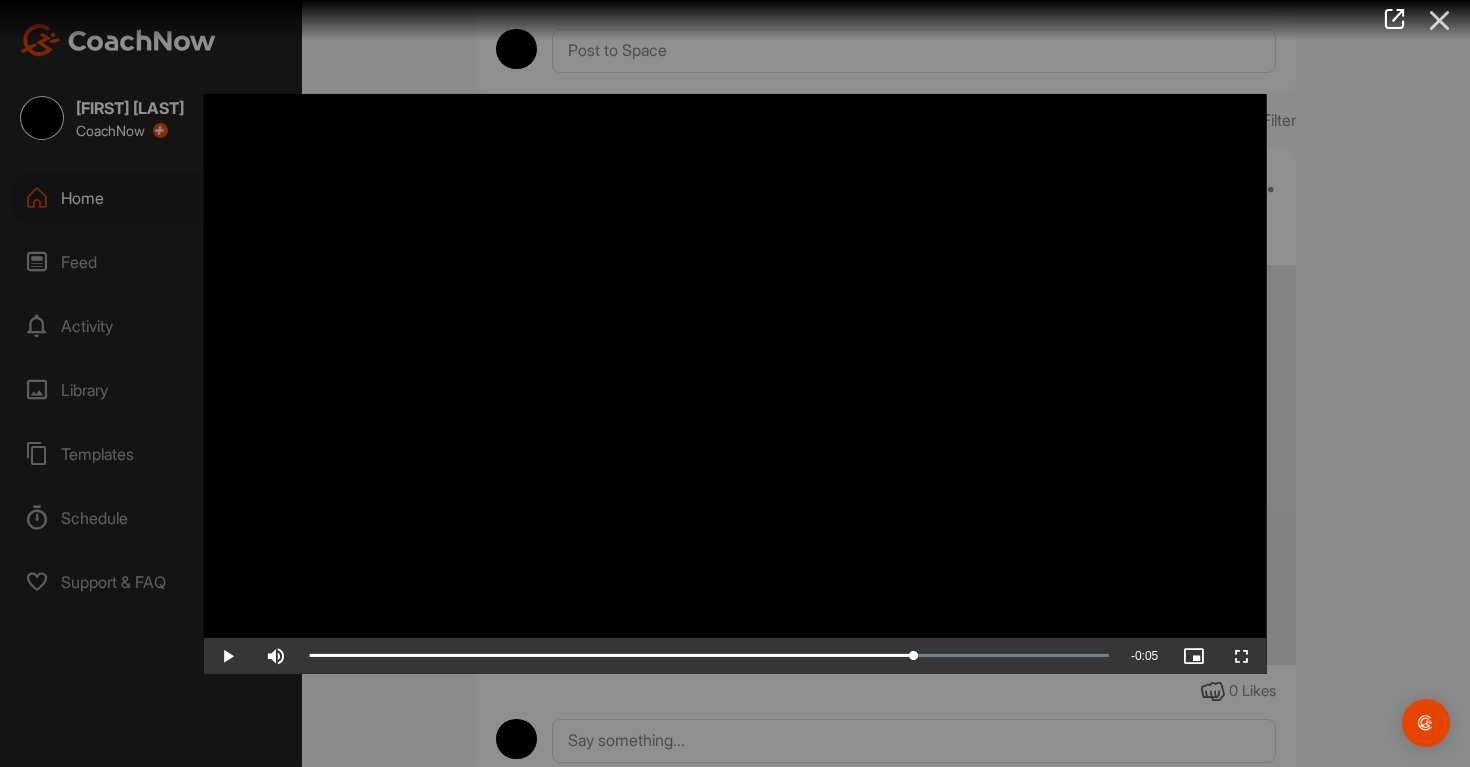 click at bounding box center [1440, 20] 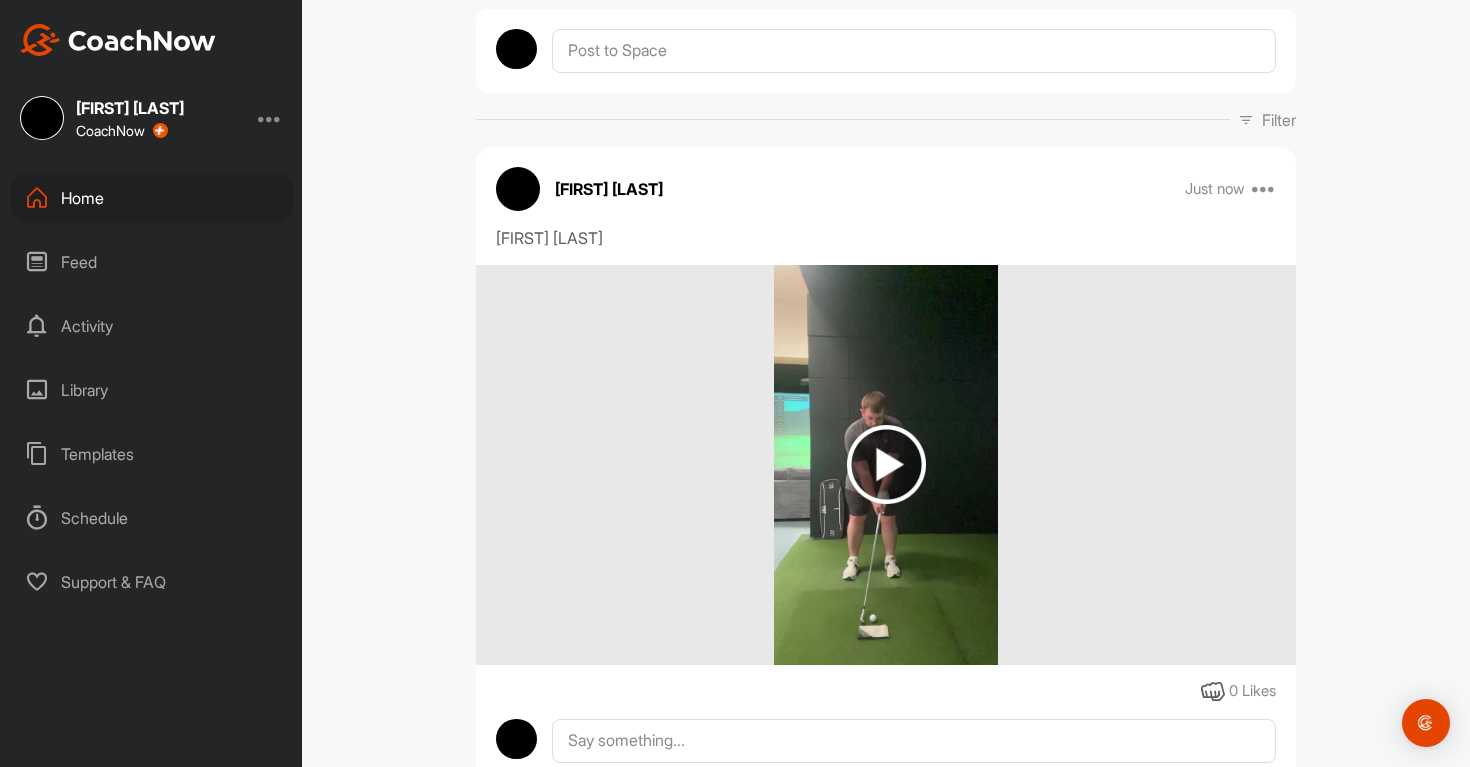 click on "Feed" at bounding box center (152, 262) 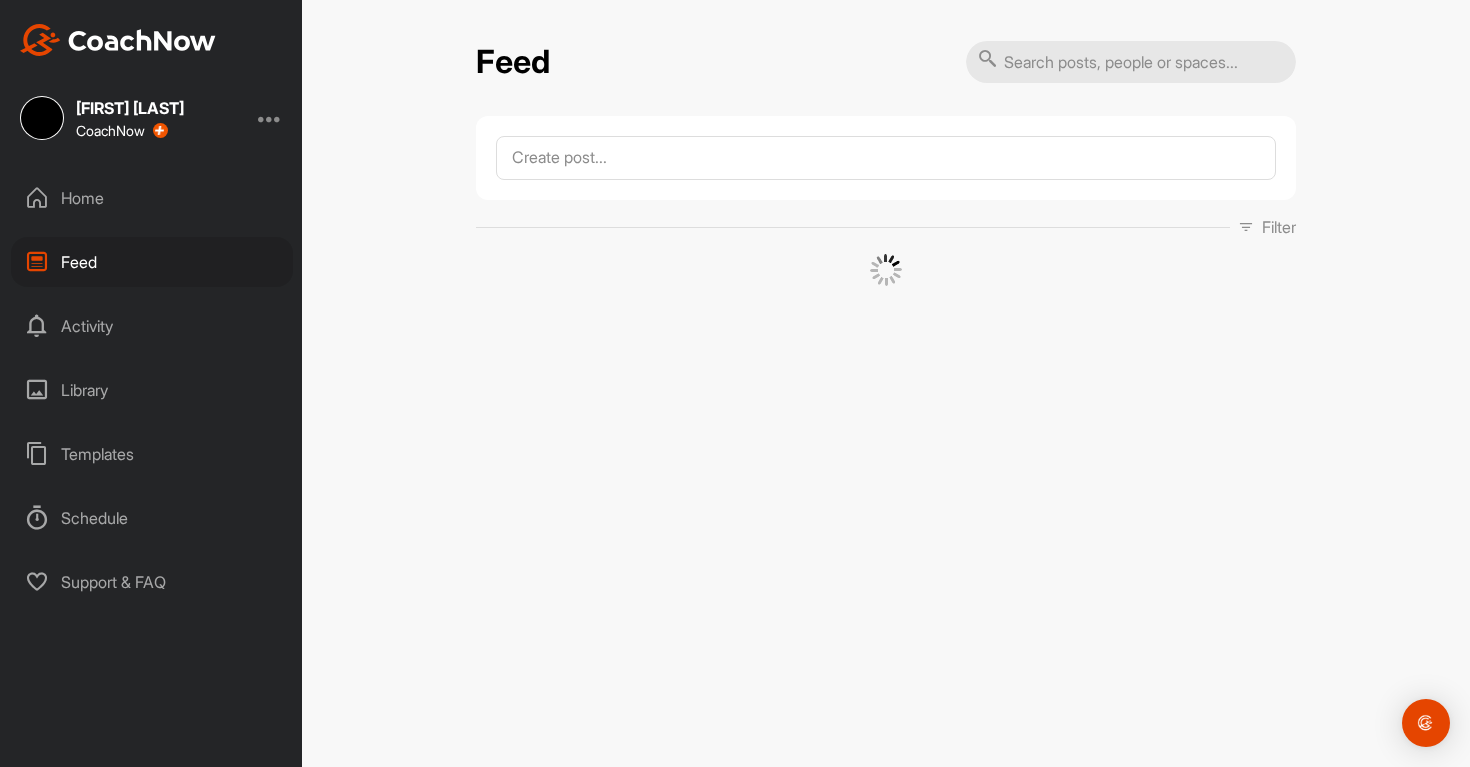 click on "Home" at bounding box center [152, 198] 